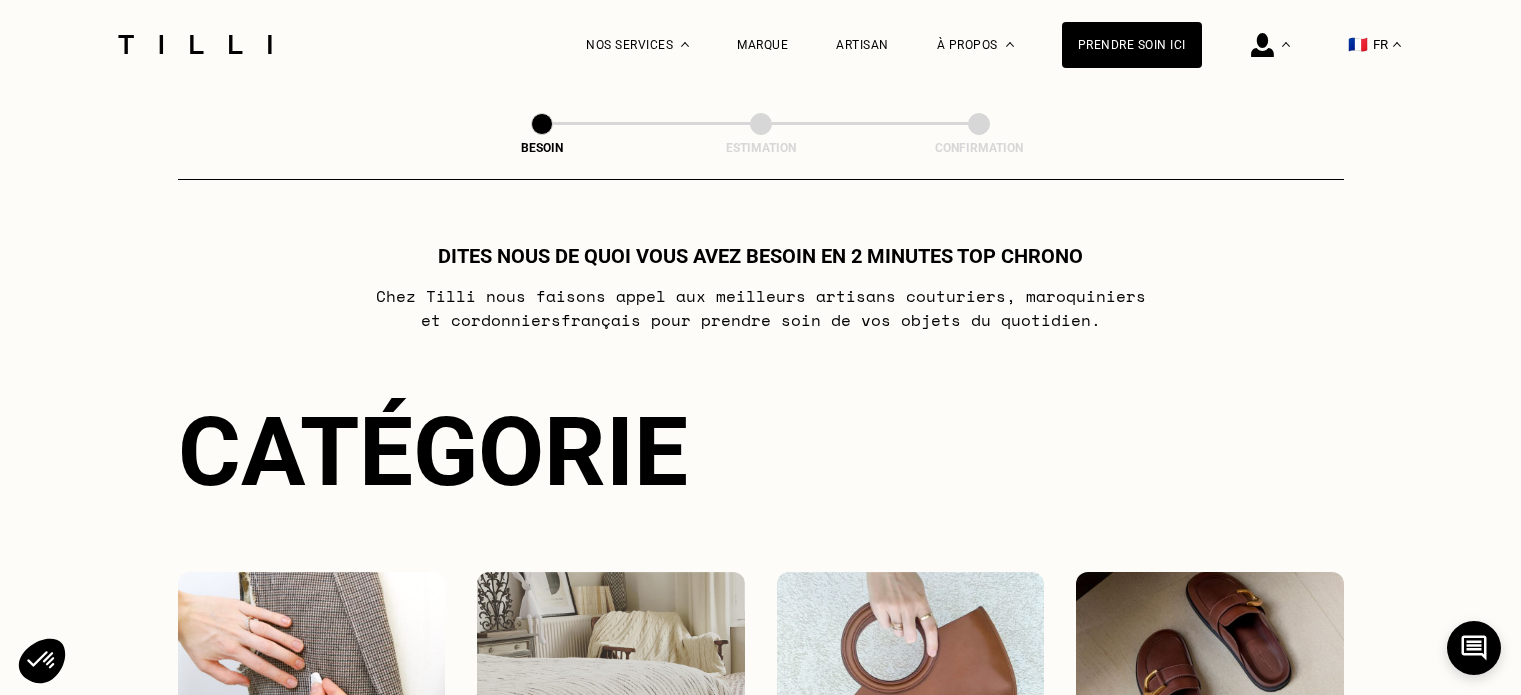 scroll, scrollTop: 619, scrollLeft: 0, axis: vertical 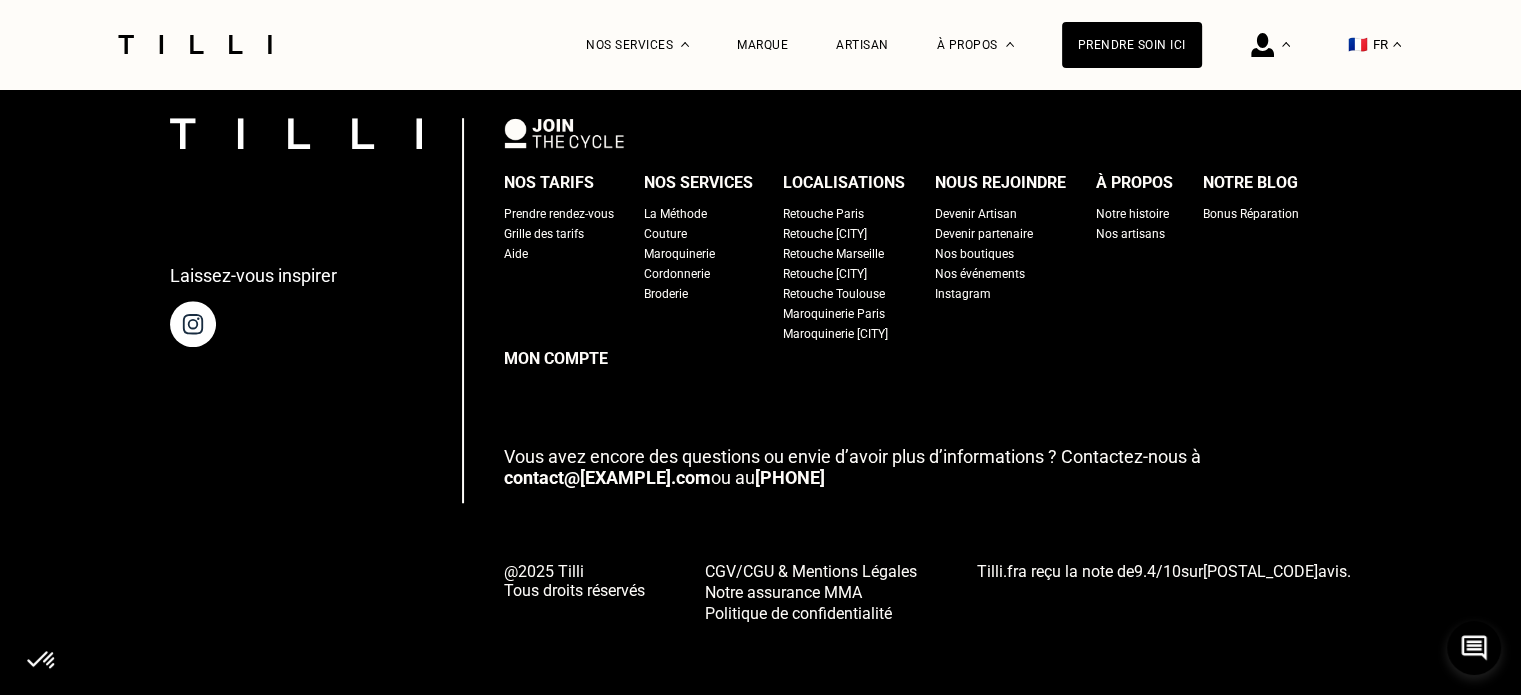 click on "Devenir Artisan" at bounding box center [976, 214] 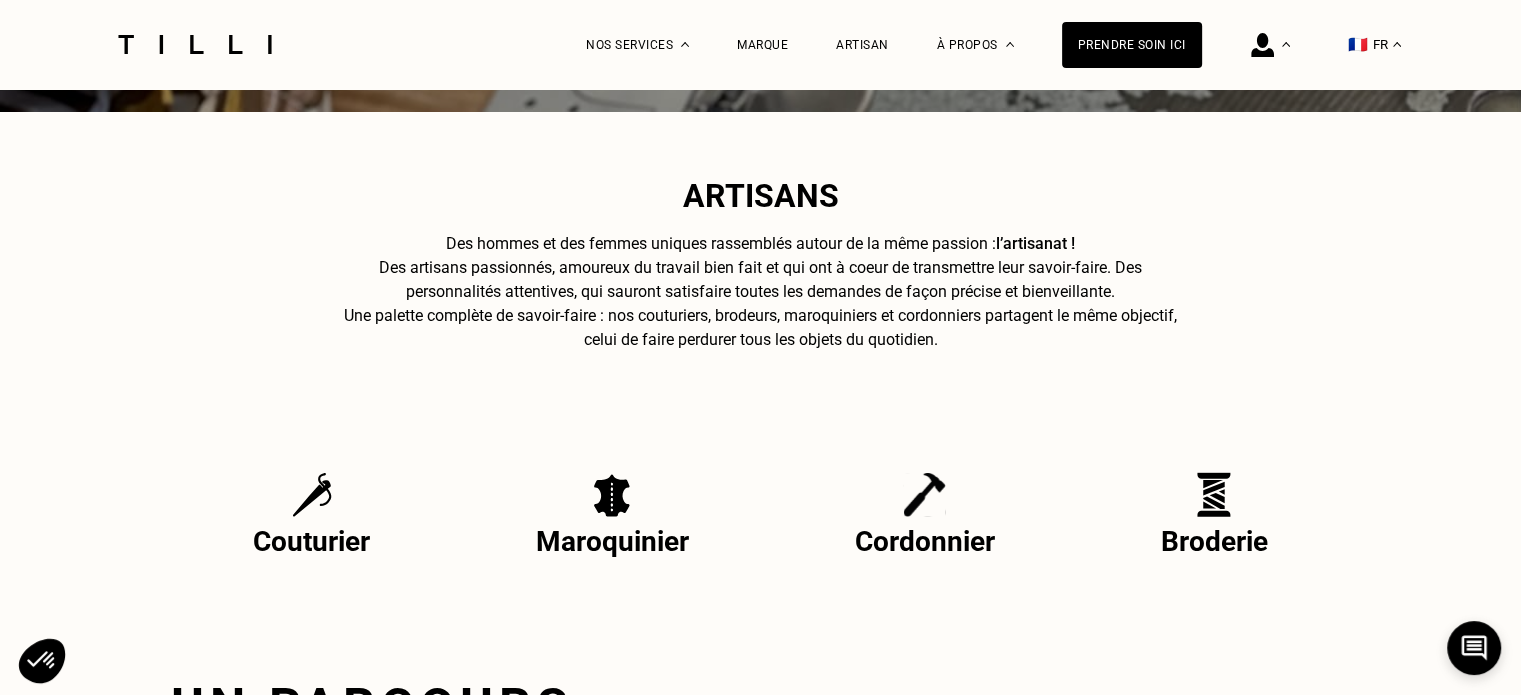 scroll, scrollTop: 608, scrollLeft: 0, axis: vertical 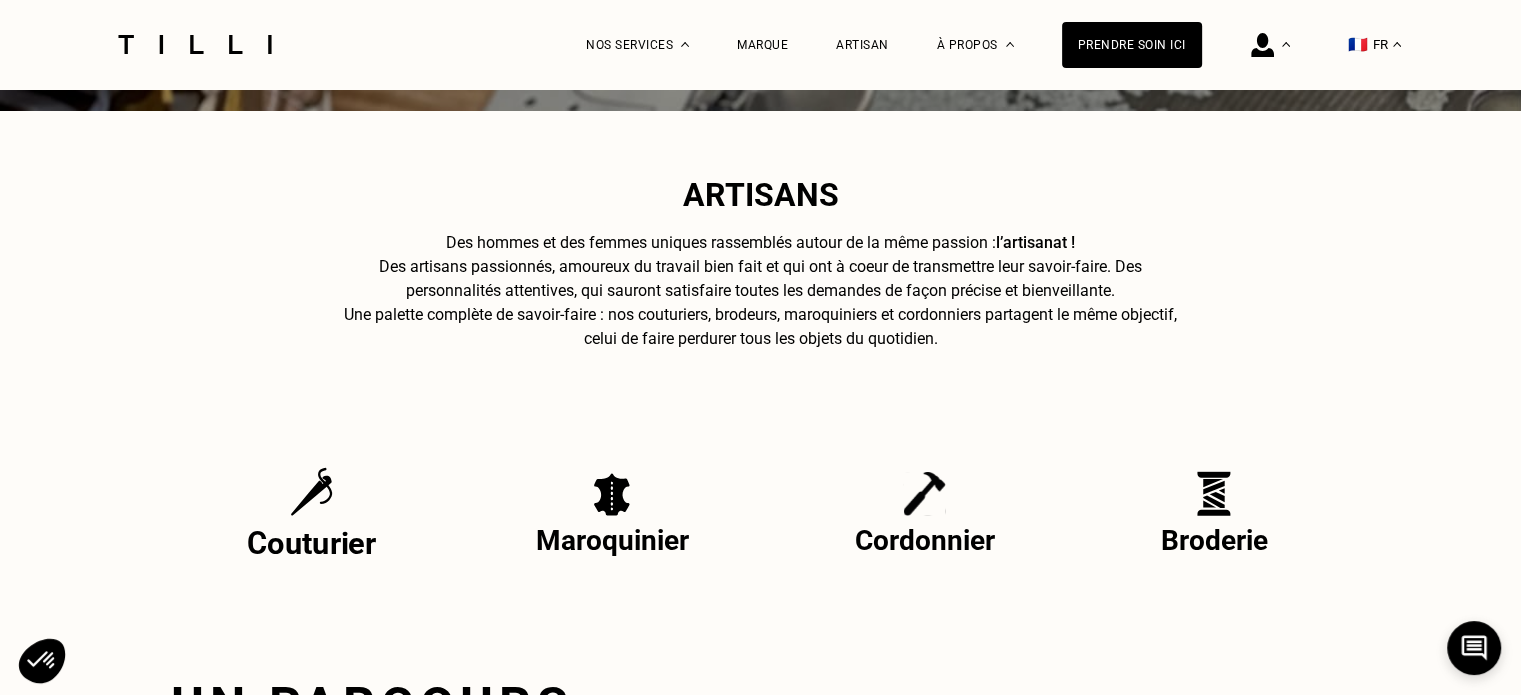 click on "Couturier" at bounding box center [312, 514] 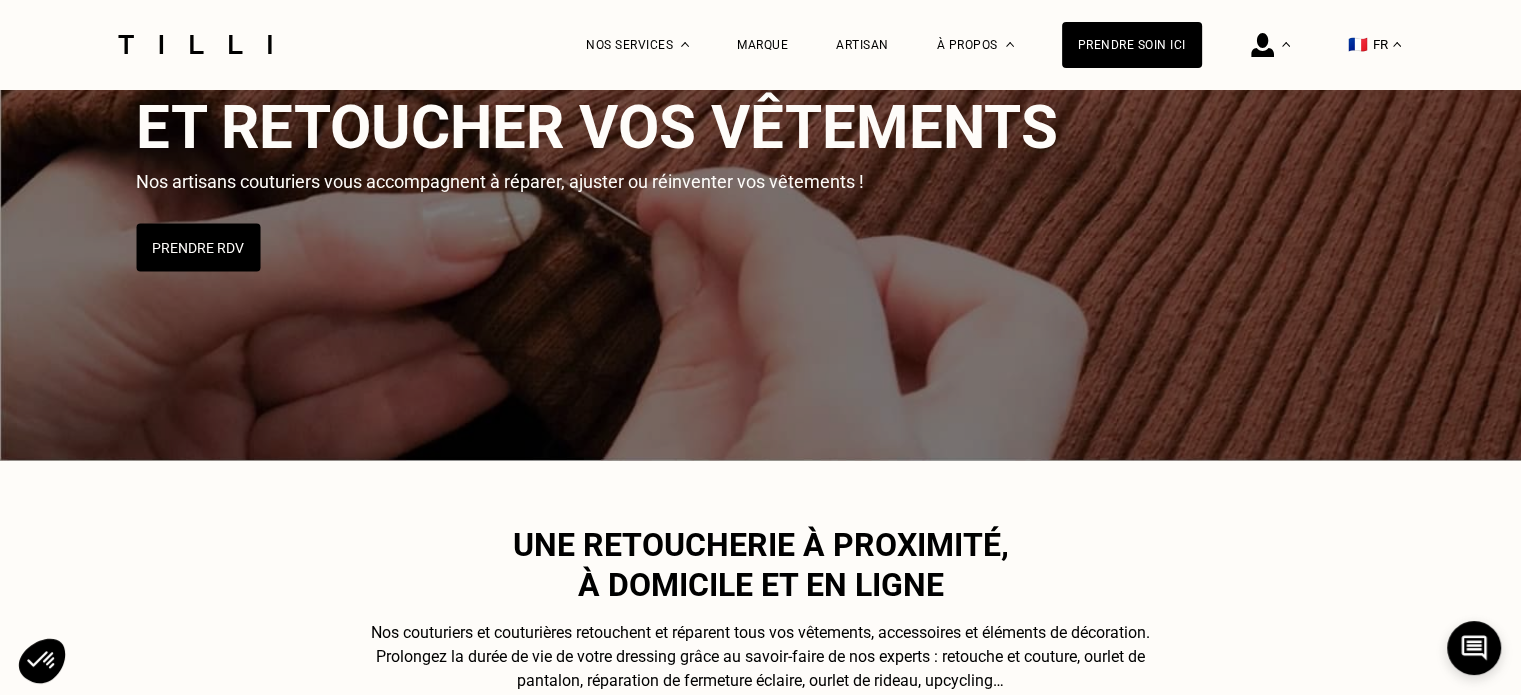 scroll, scrollTop: 0, scrollLeft: 0, axis: both 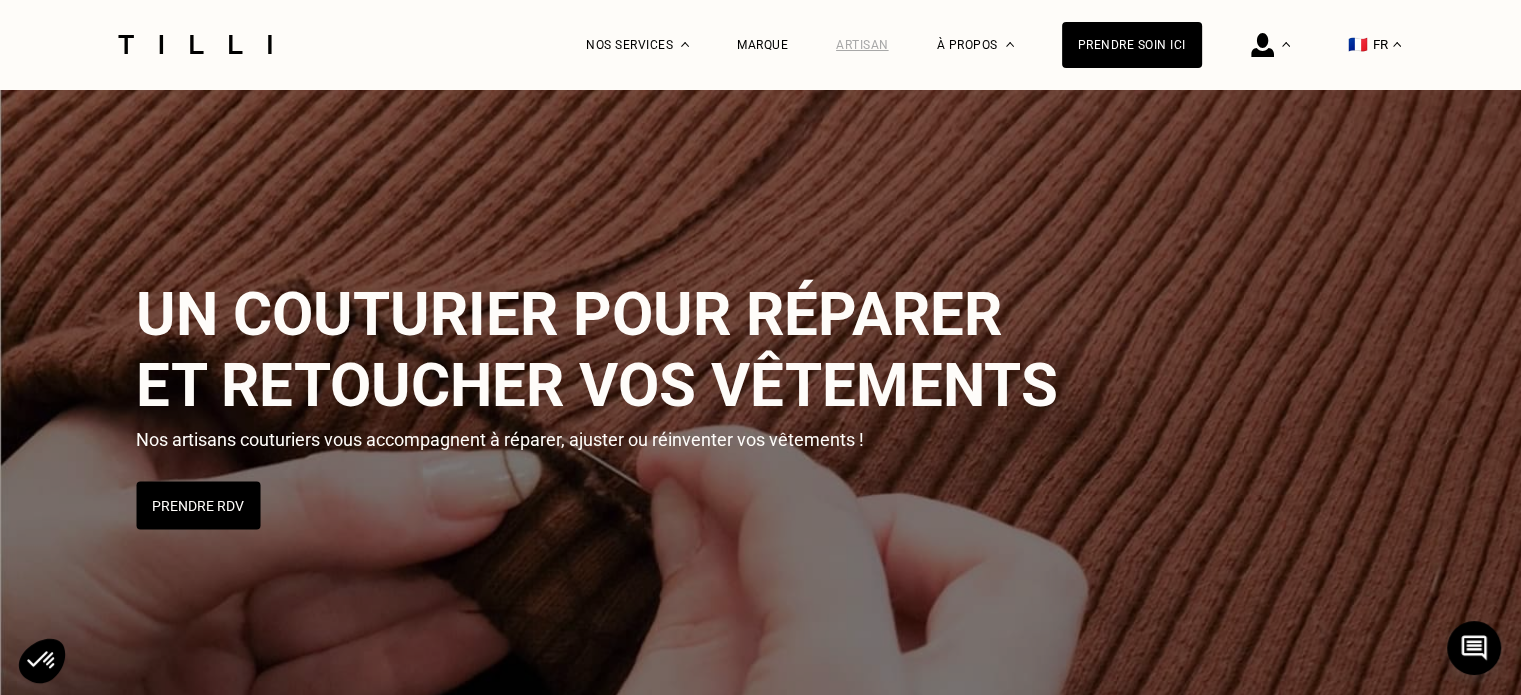 click on "Artisan" at bounding box center [862, 45] 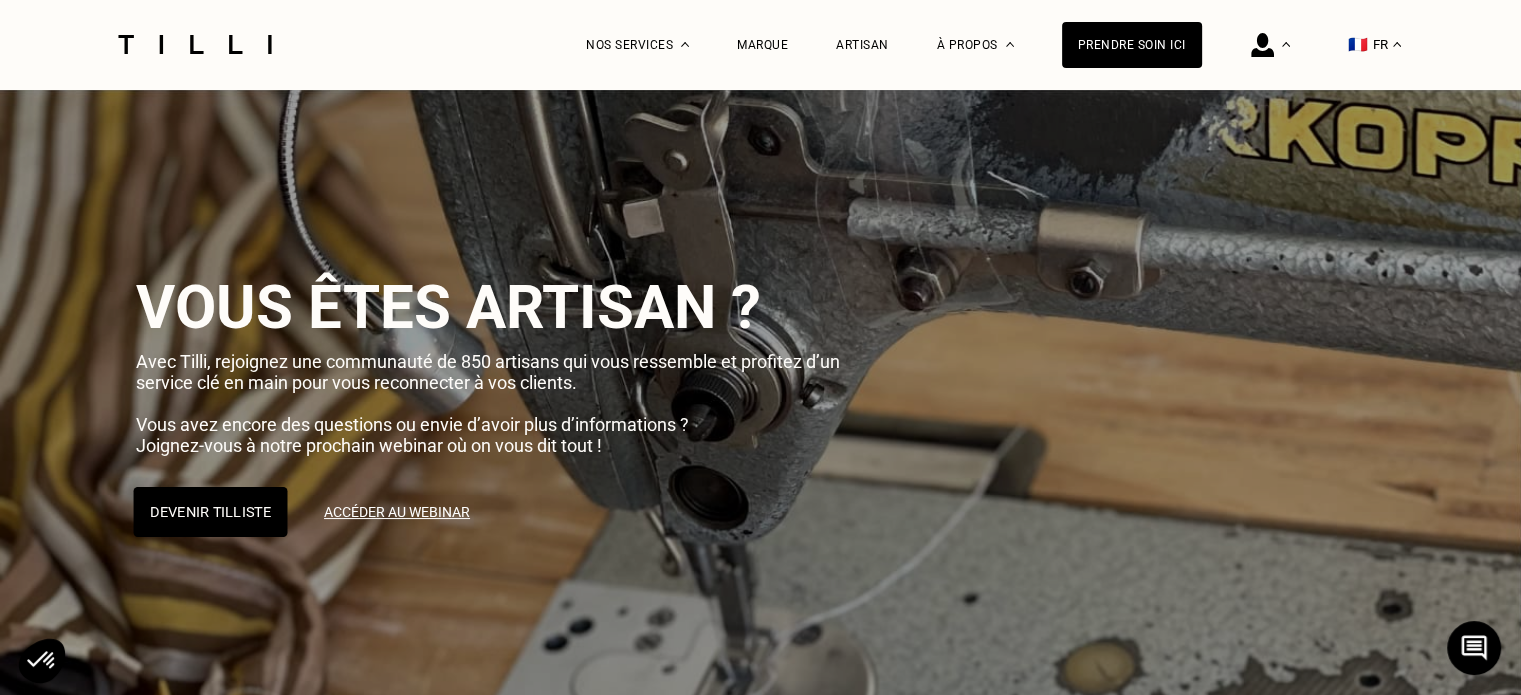 click on "Devenir Tilliste" at bounding box center (210, 512) 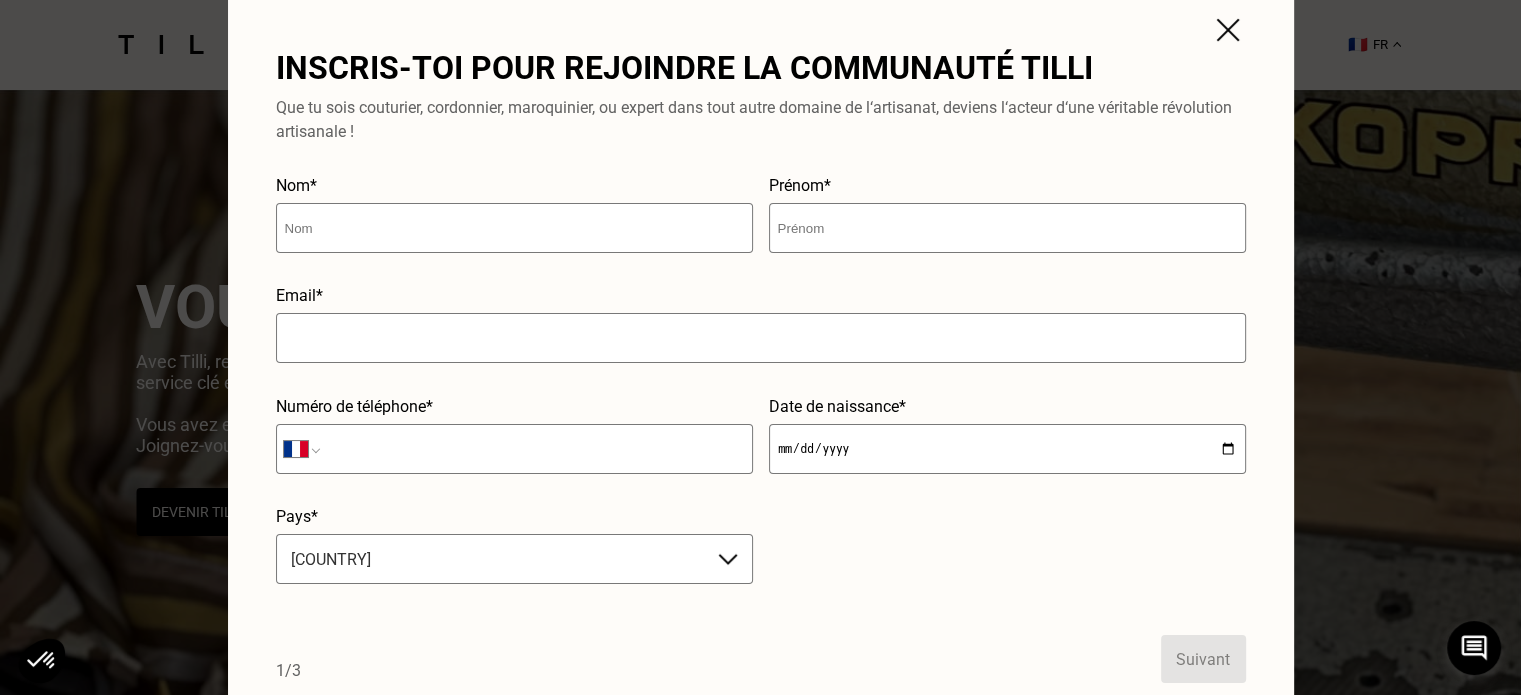 scroll, scrollTop: 12, scrollLeft: 0, axis: vertical 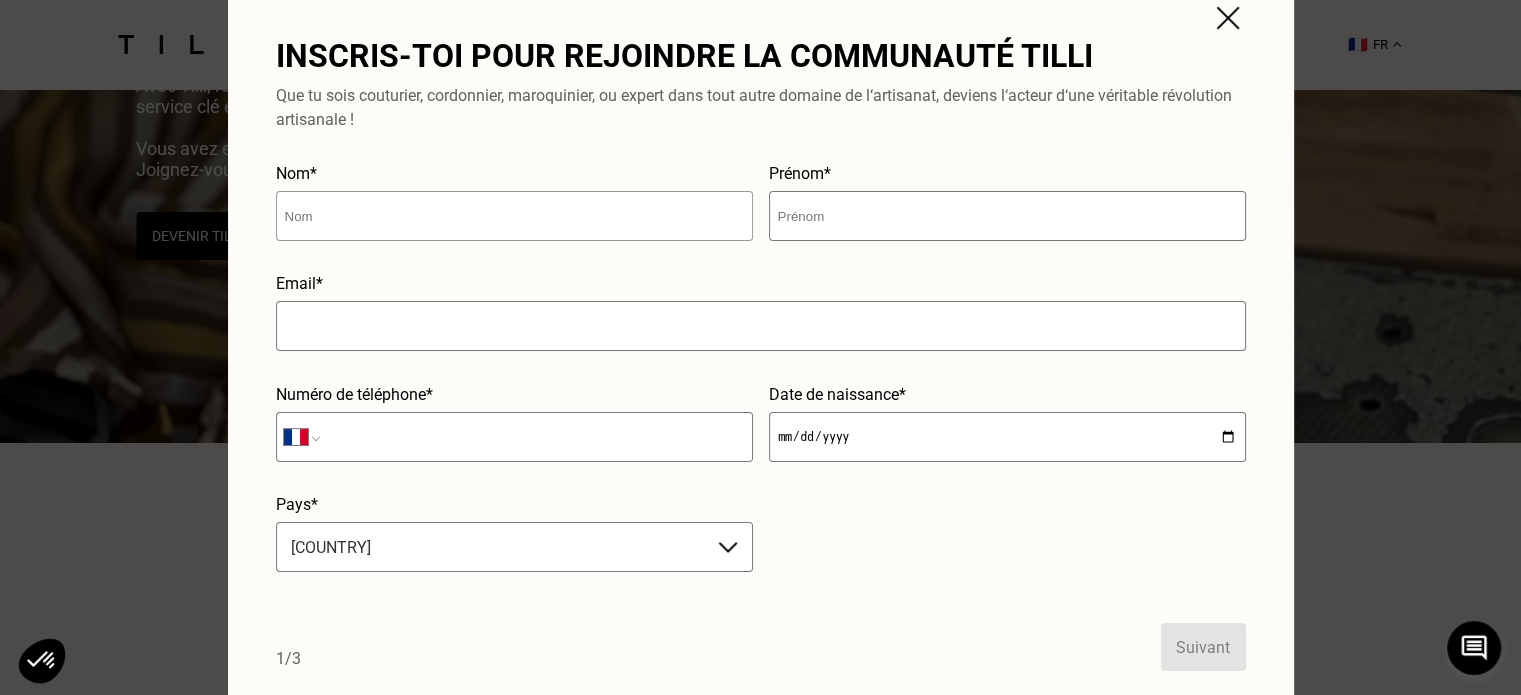 click at bounding box center [514, 216] 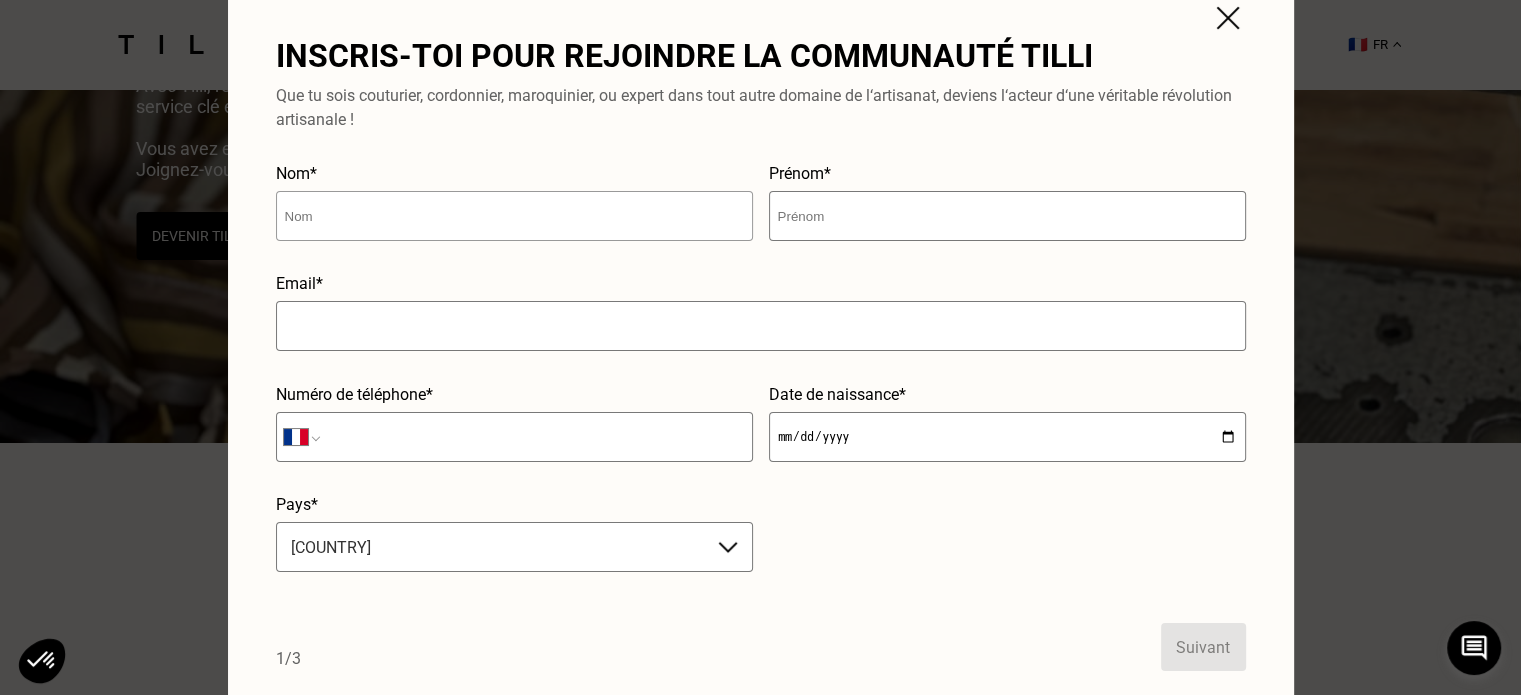 type on "[NAME]" 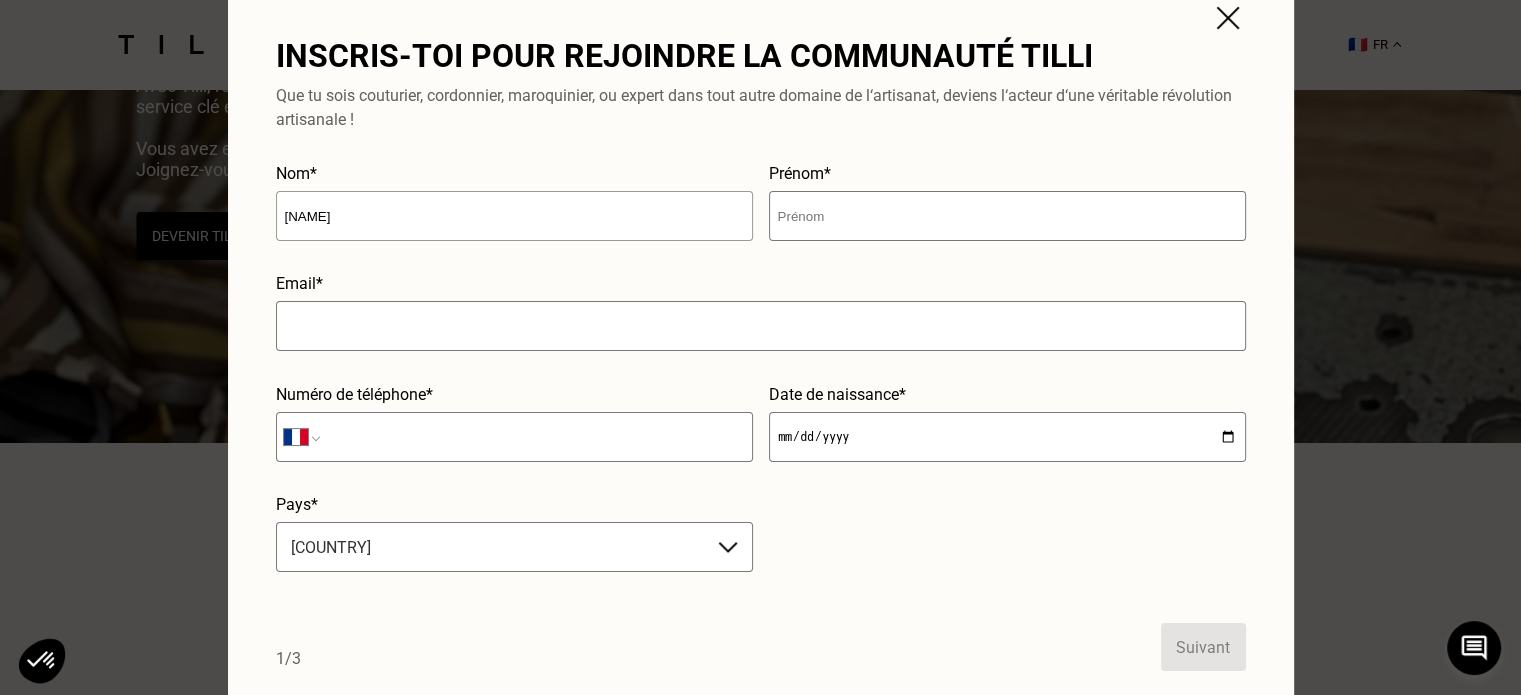 type on "[FIRST]" 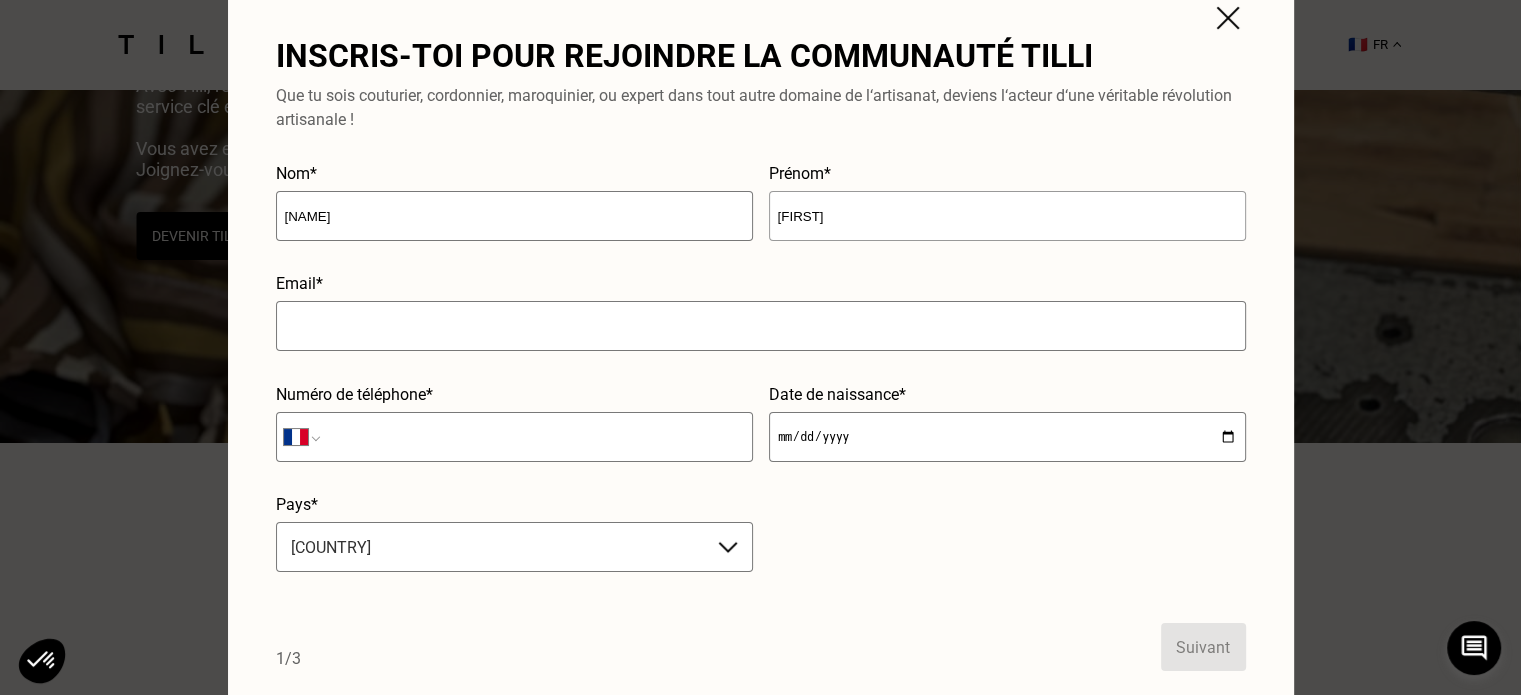 type on "[EMAIL]" 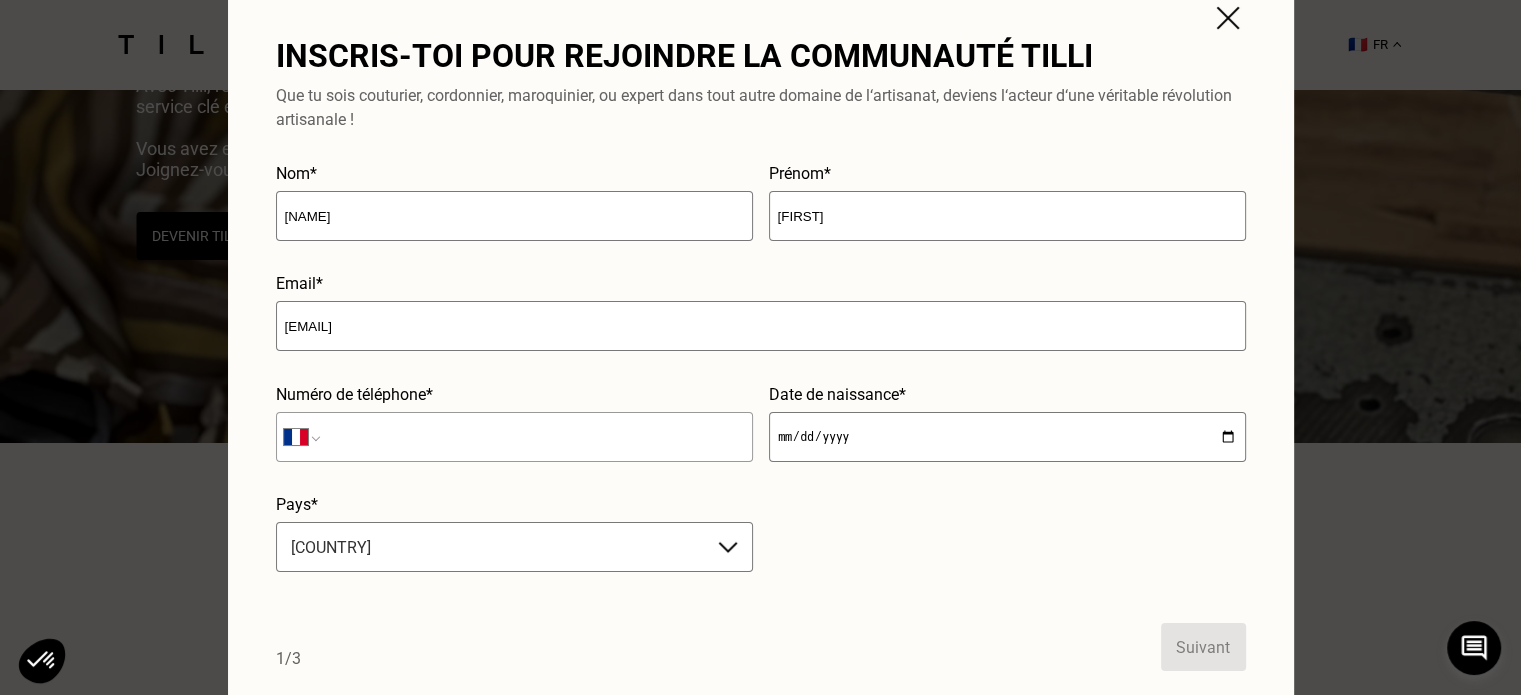 type on "+[PHONE]" 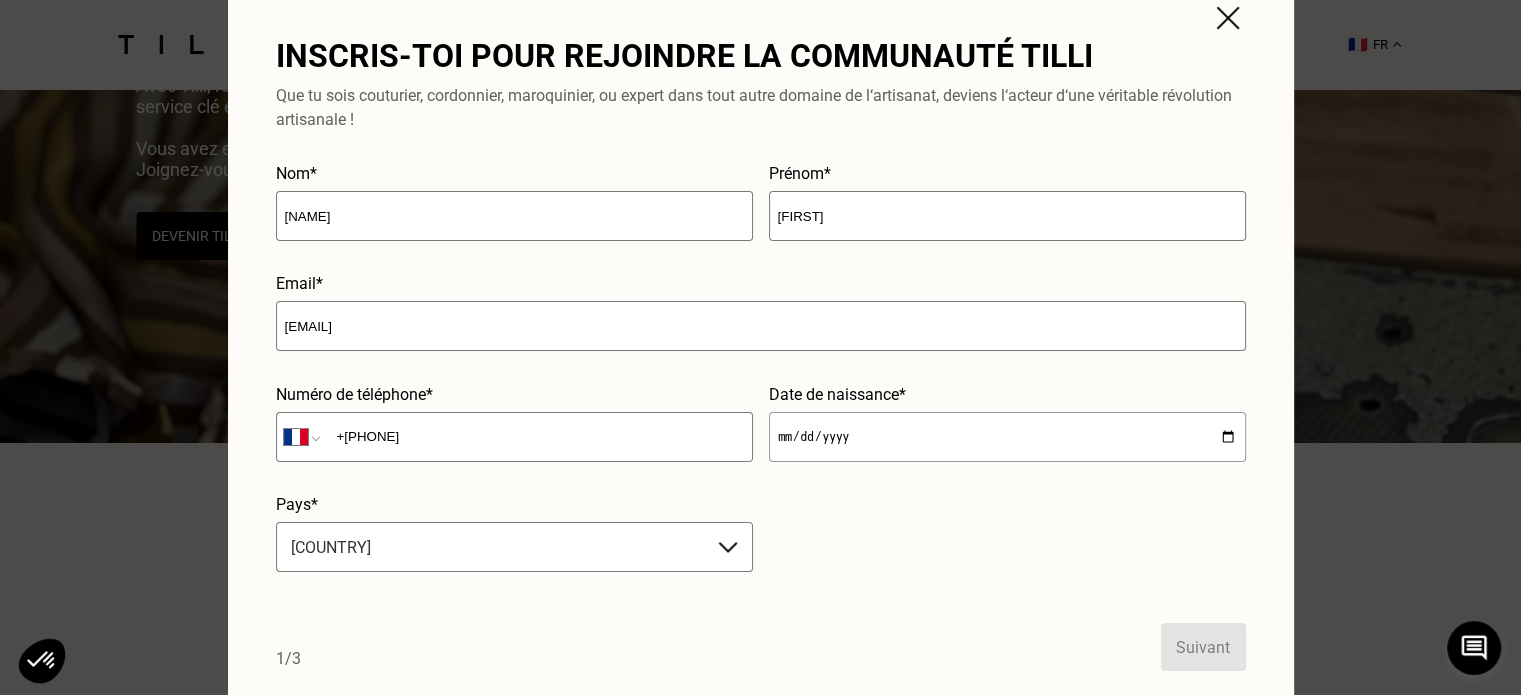 click at bounding box center (1007, 437) 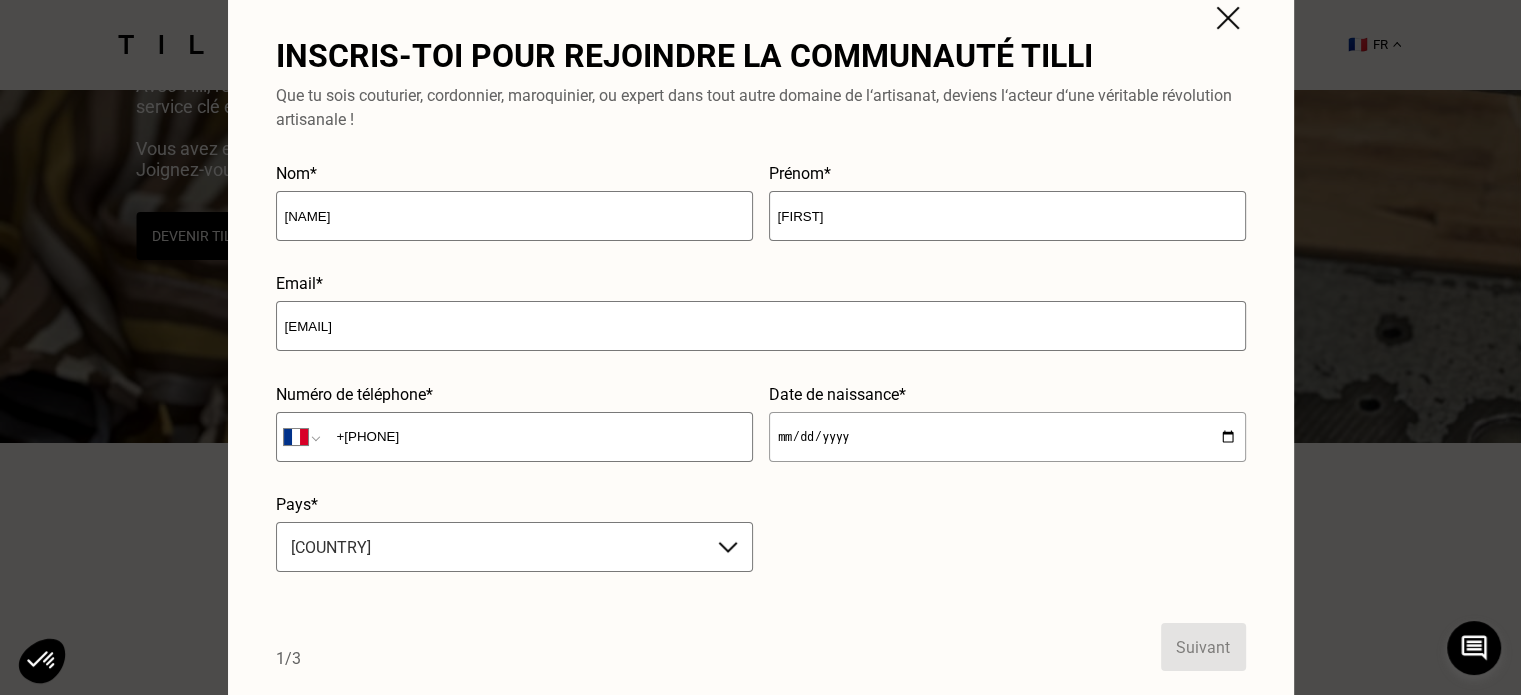 click at bounding box center [1007, 437] 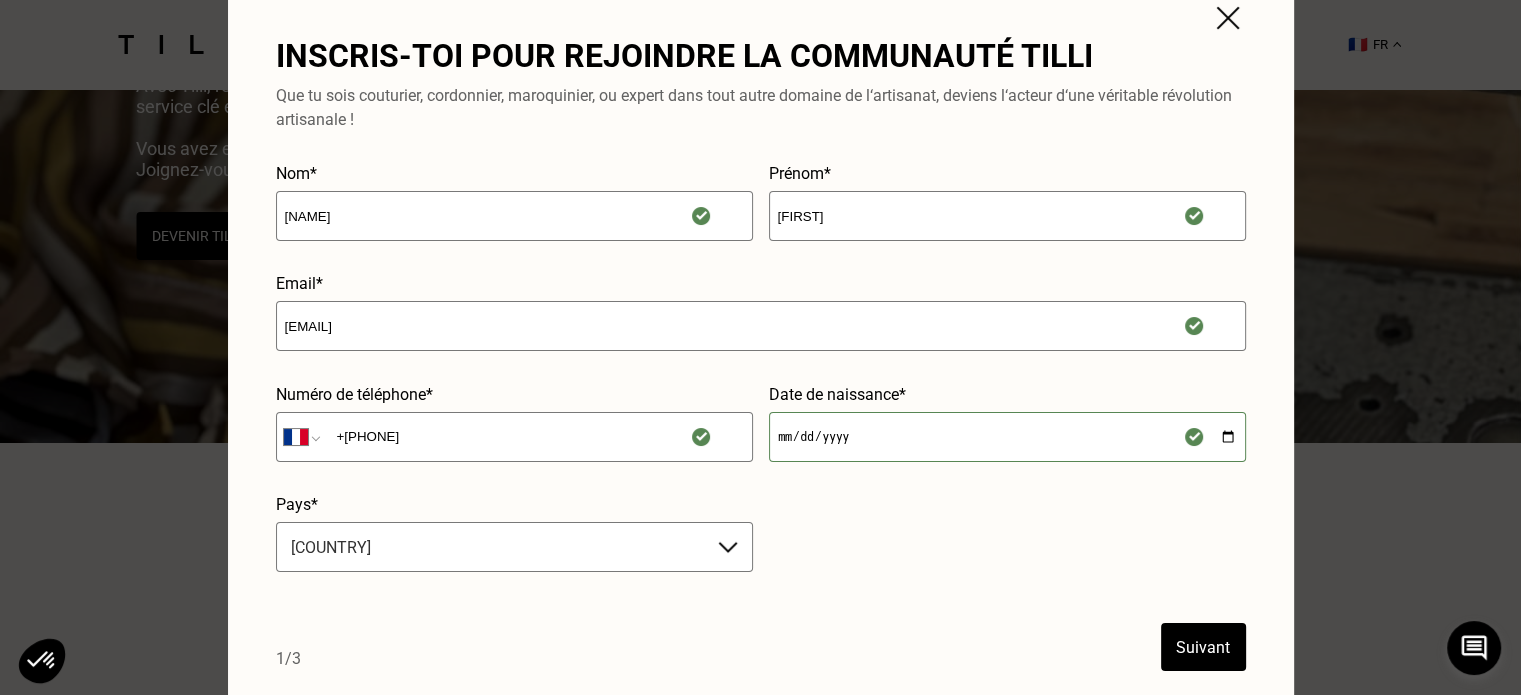 type on "[YEAR]-[MONTH]-[DAY]" 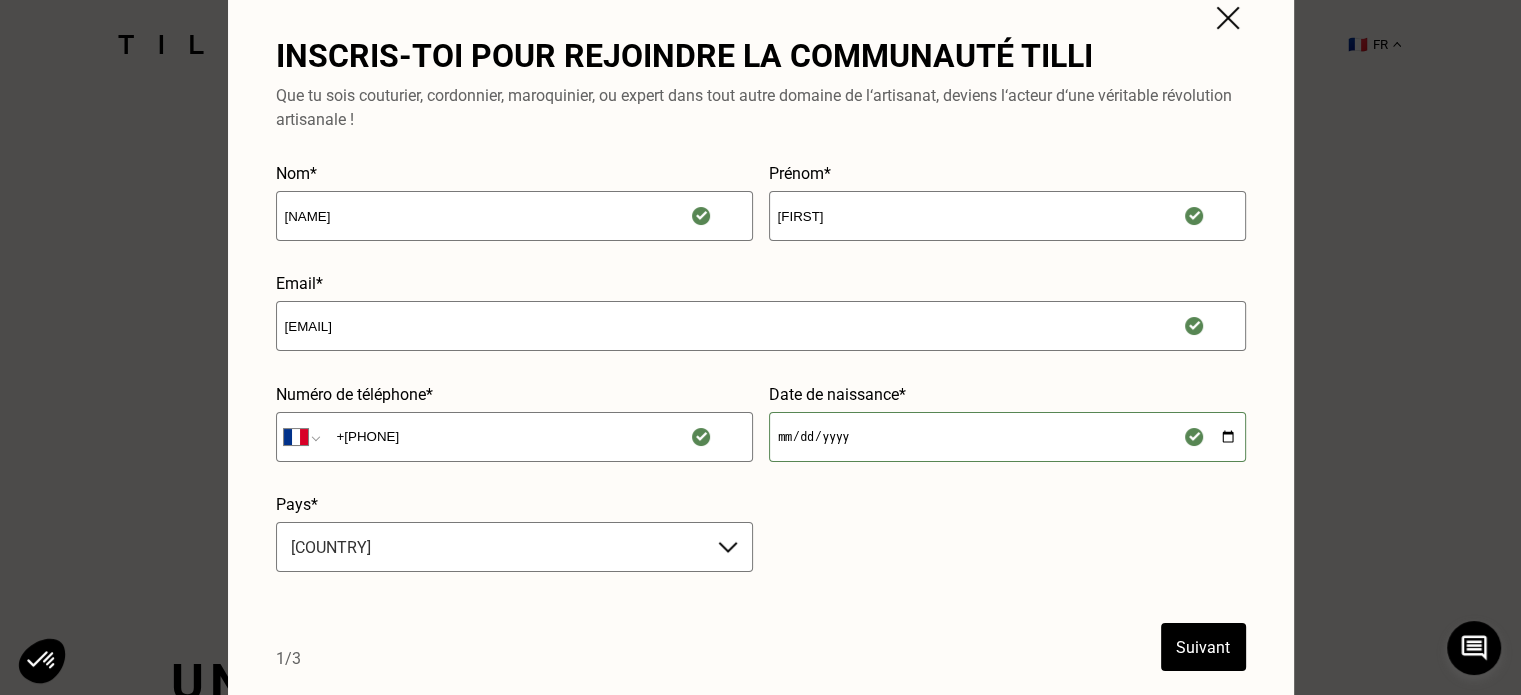 scroll, scrollTop: 642, scrollLeft: 0, axis: vertical 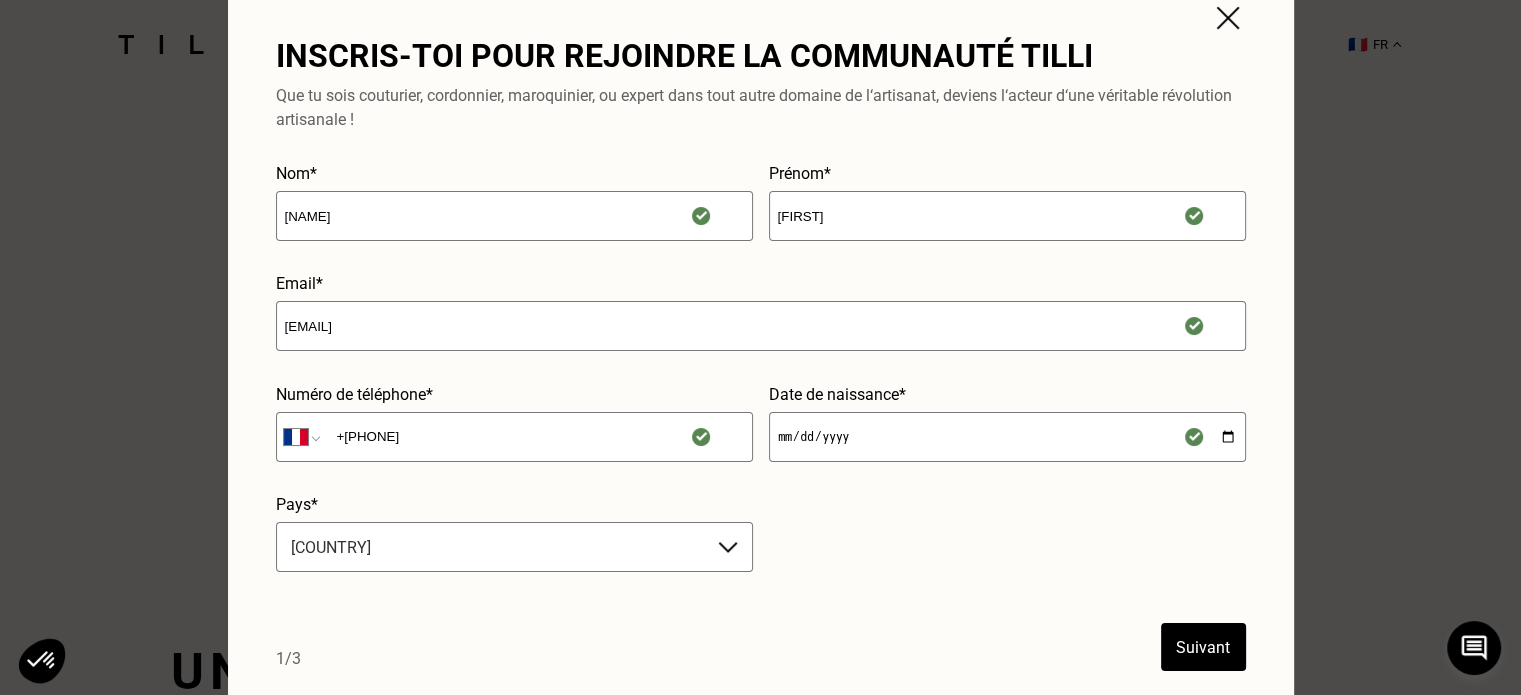 click on "Suivant" at bounding box center (1203, 647) 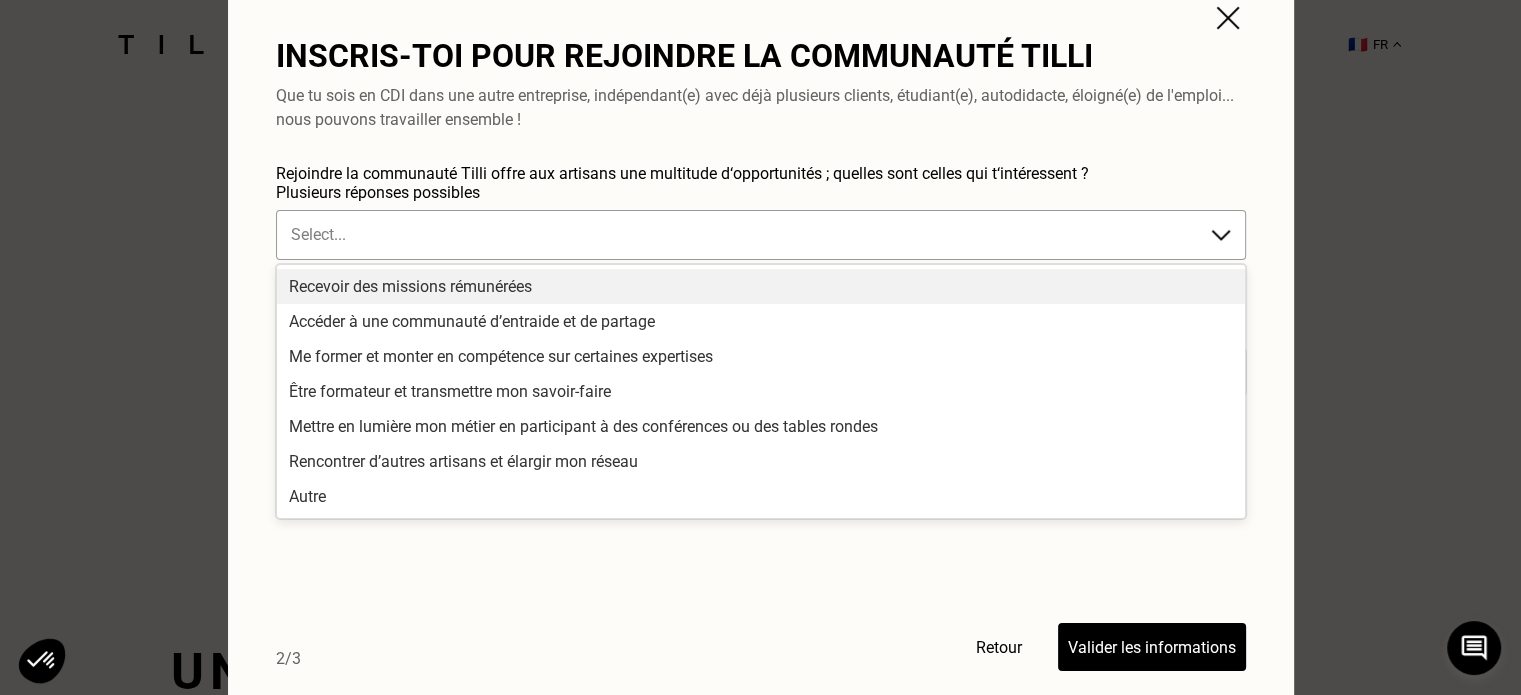 click at bounding box center (741, 234) 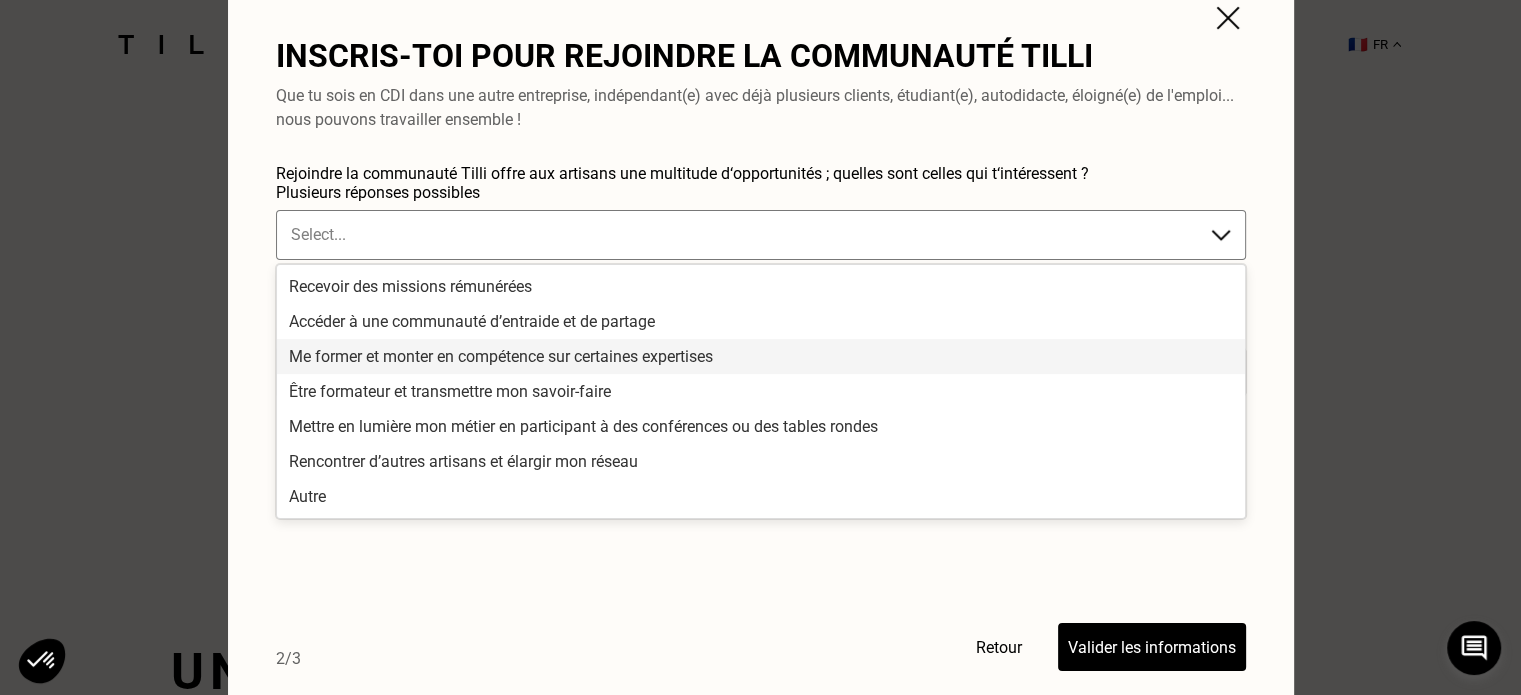 click on "Me former et monter en compétence sur certaines expertises" at bounding box center [761, 356] 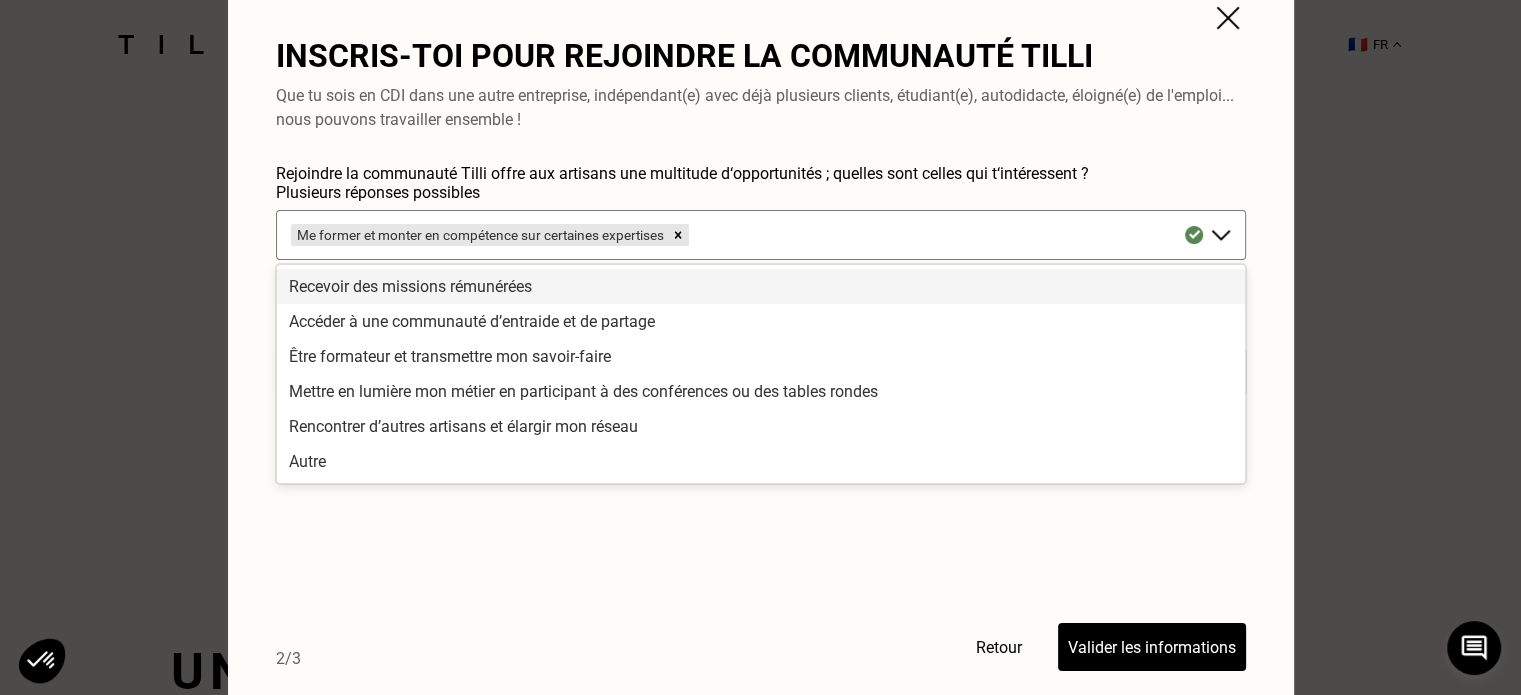 click on "Recevoir des missions rémunérées" at bounding box center (761, 286) 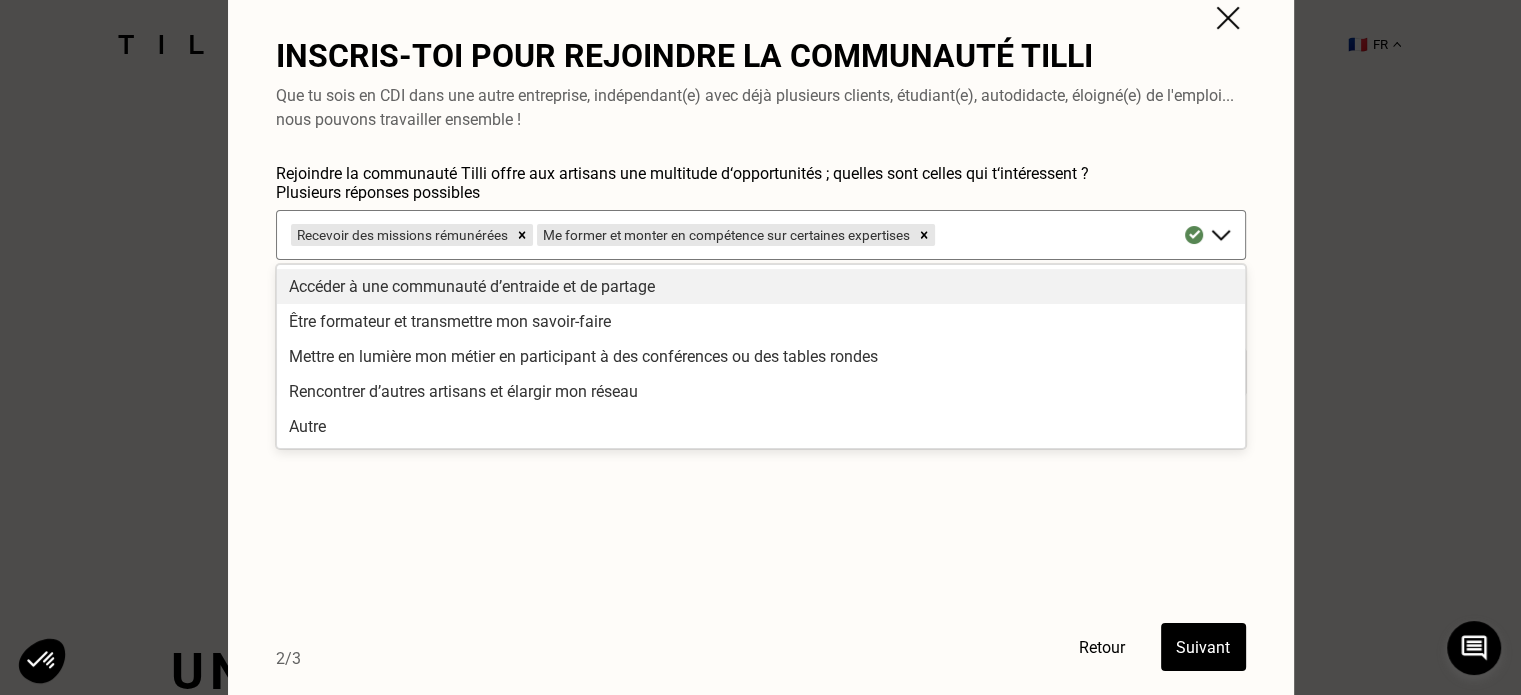 click on "Accéder à une communauté d’entraide et de partage" at bounding box center (761, 286) 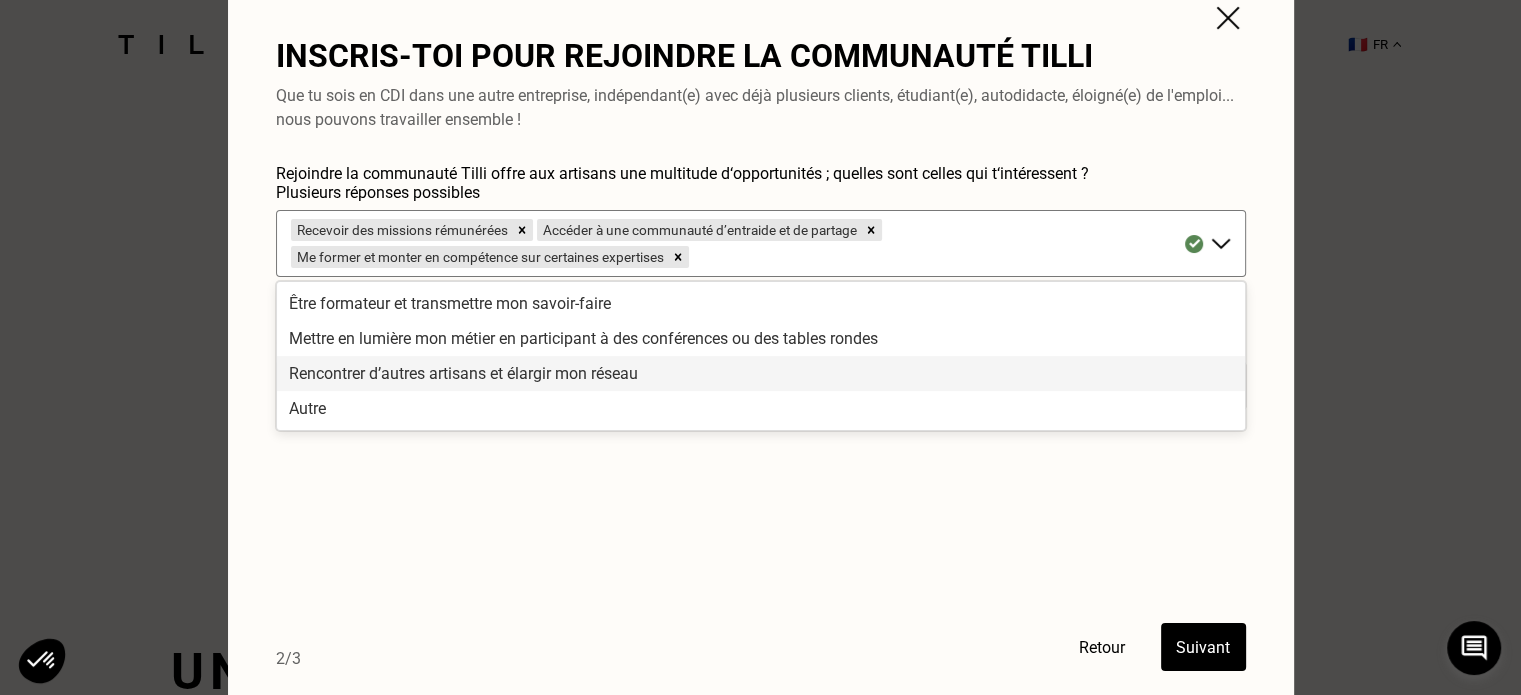 click on "Rencontrer d’autres artisans et élargir mon réseau" at bounding box center [761, 373] 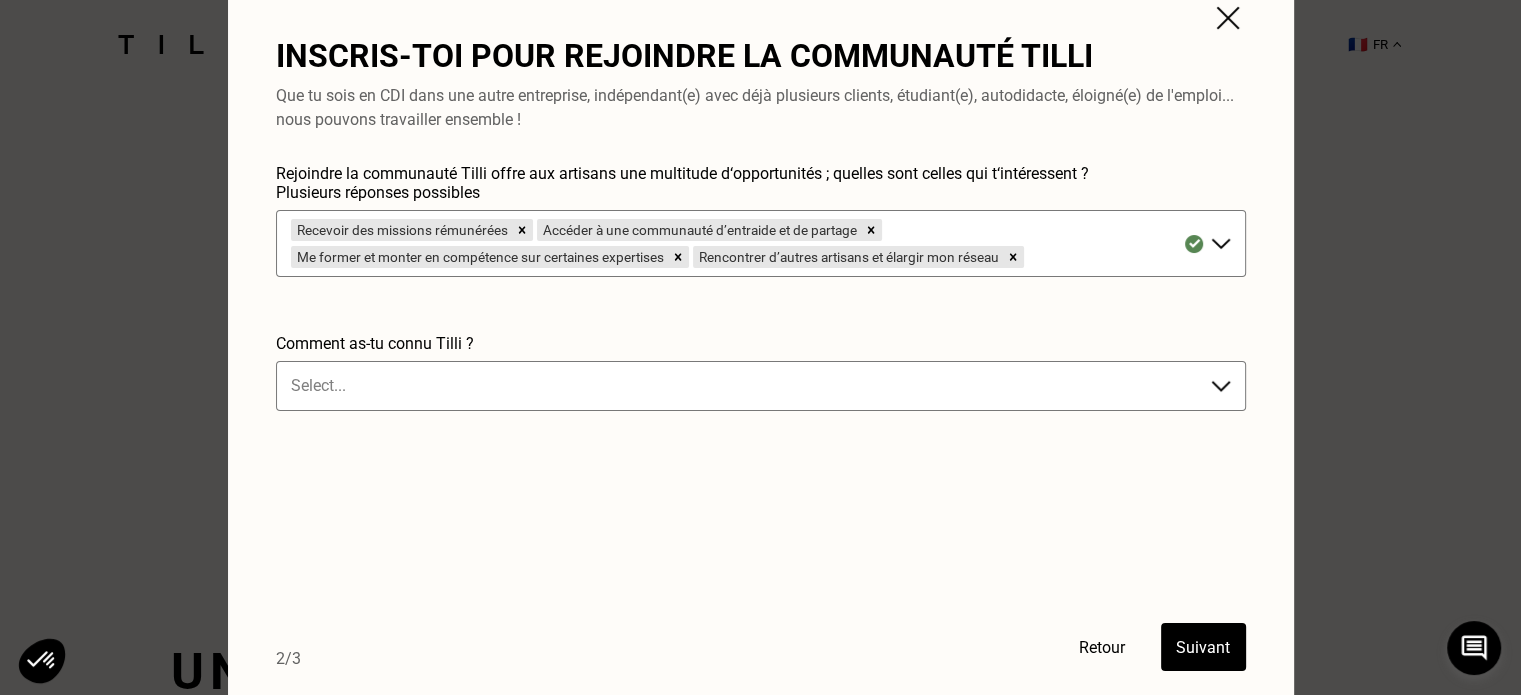 click on "Rejoindre la communauté Tilli offre aux artisans une multitude d‘opportunités ; quelles sont celles qui t‘intéressent ?  Plusieurs réponses possibles Recevoir des missions rémunérées Accéder à une communauté d’entraide et de partage Me former et monter en compétence sur certaines expertises Rencontrer d’autres artisans et élargir mon réseau Comment as-tu connu Tilli ? Select... 2/ 3 Retour Suivant" at bounding box center [761, 417] 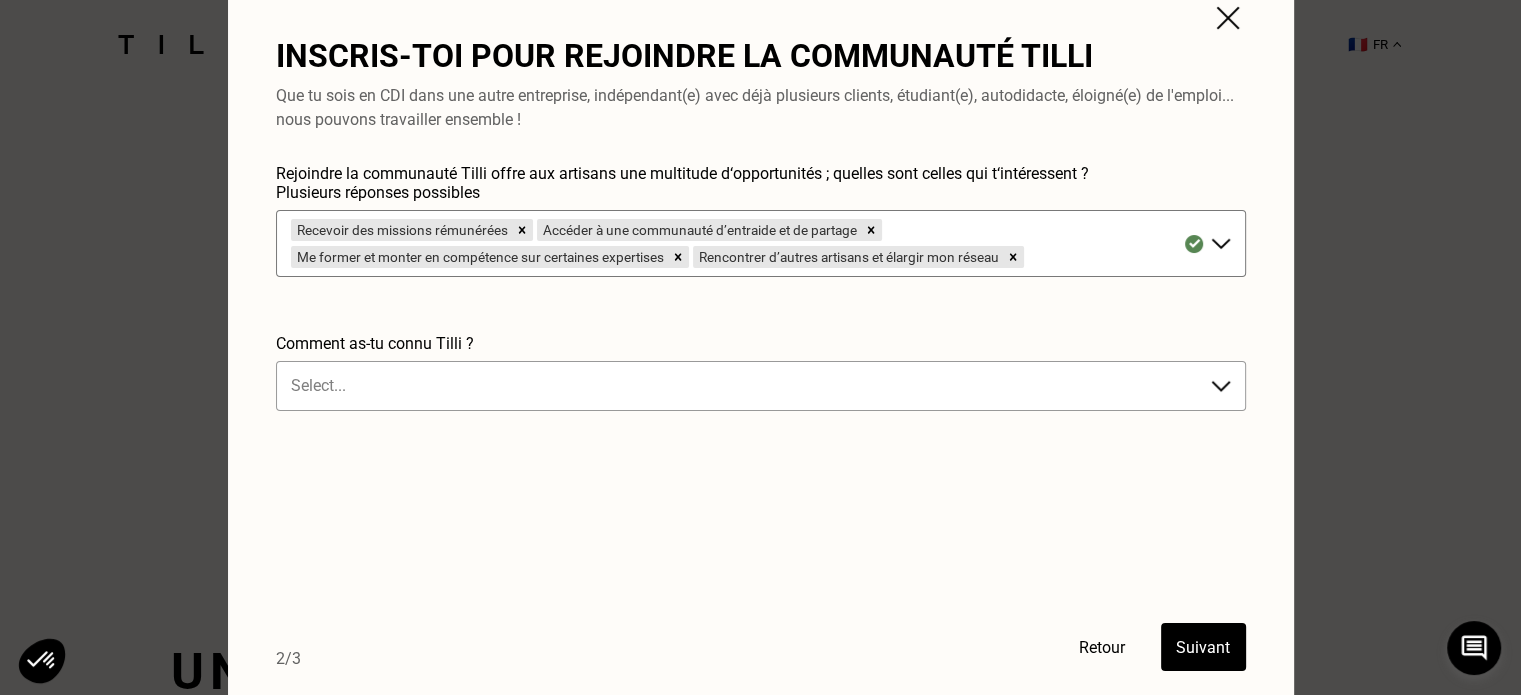 click at bounding box center (741, 385) 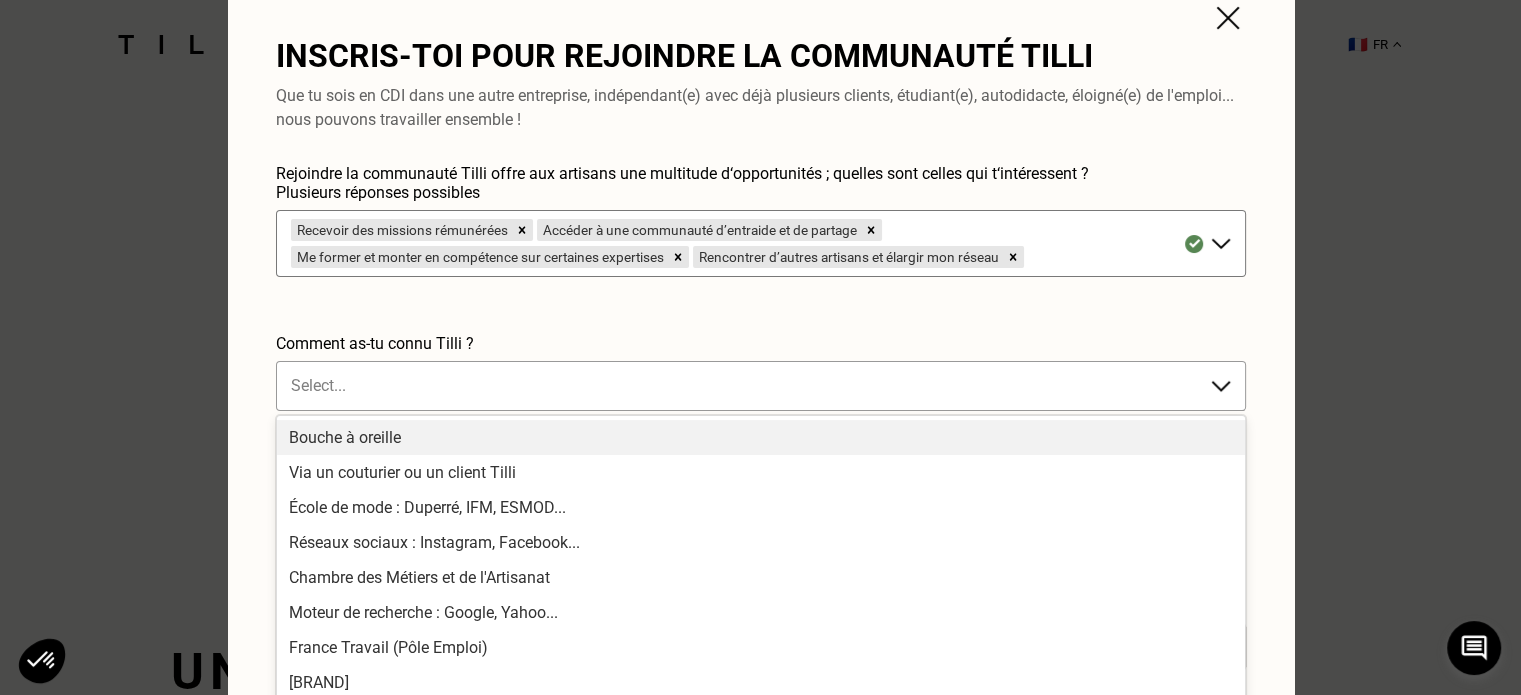 click at bounding box center (741, 385) 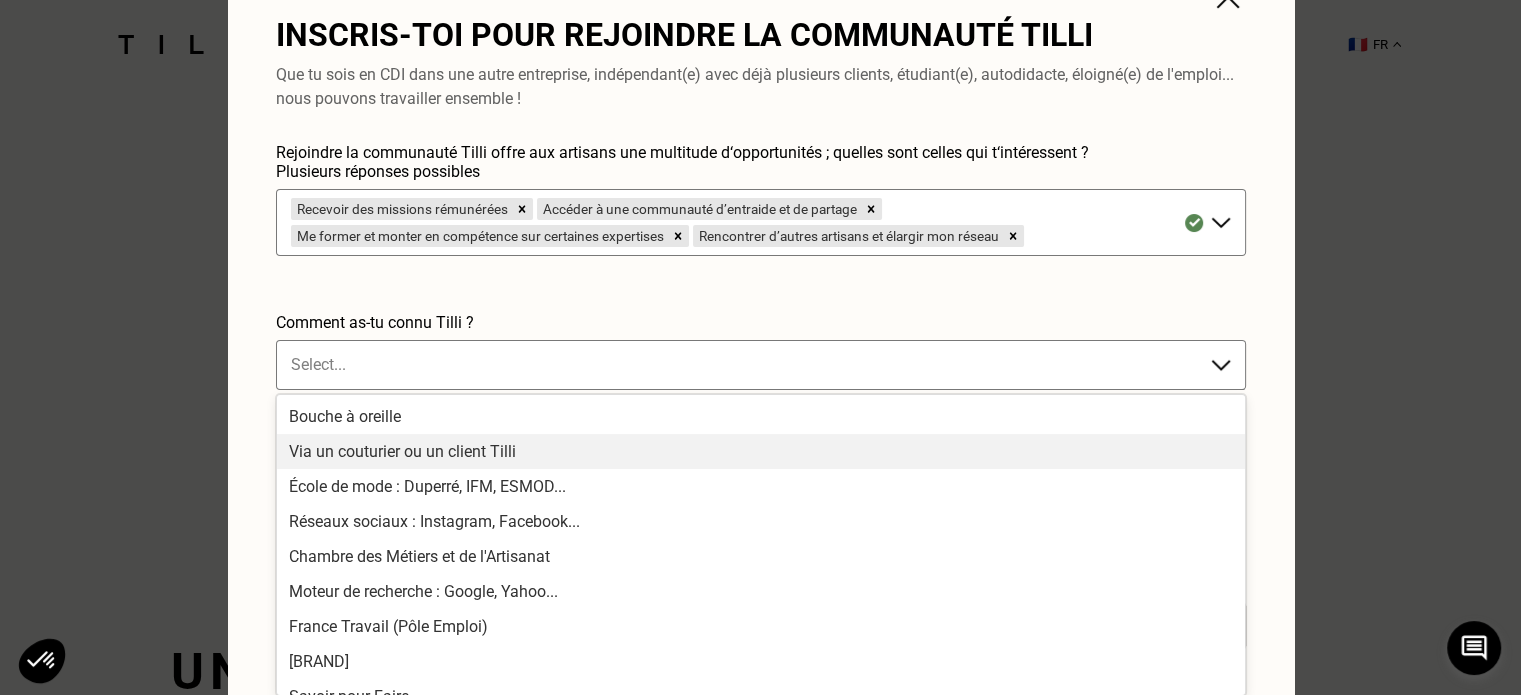 scroll, scrollTop: 776, scrollLeft: 0, axis: vertical 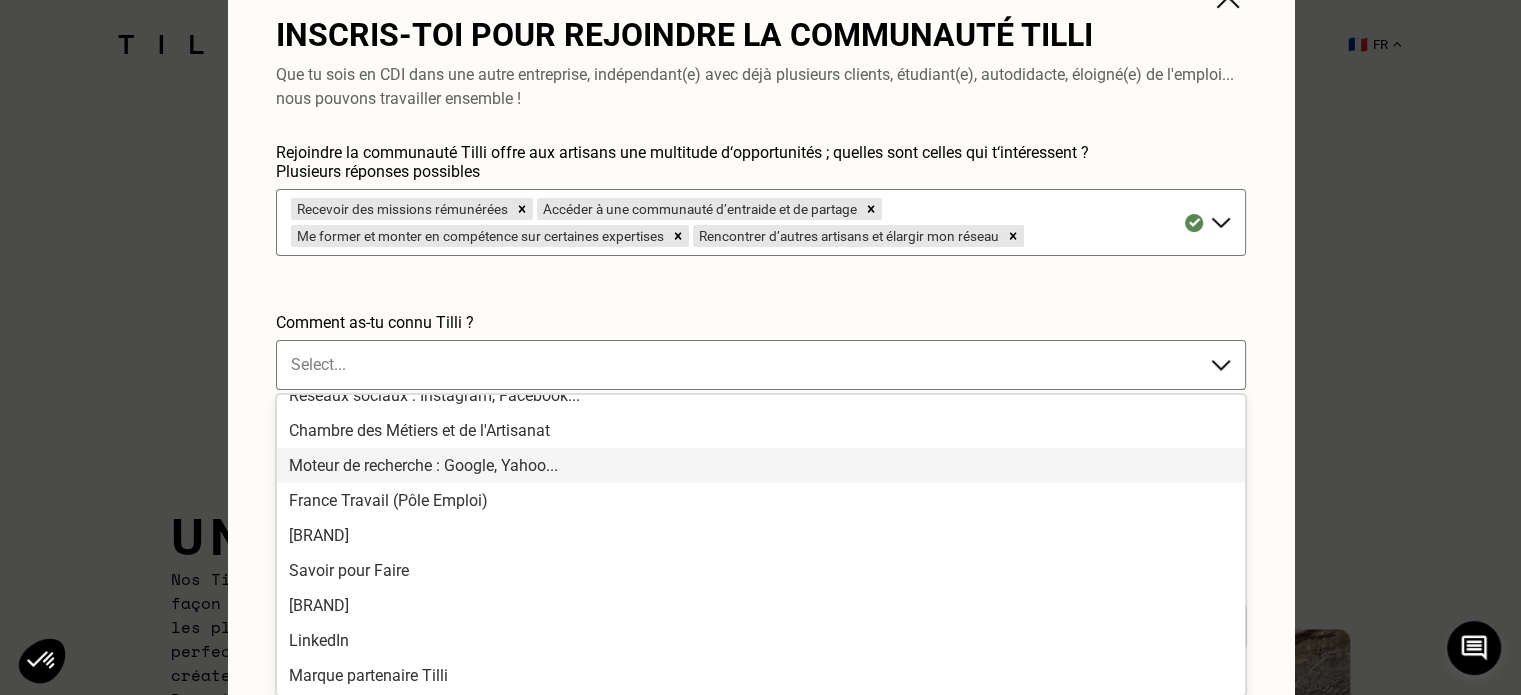 click on "Moteur de recherche : Google, Yahoo..." at bounding box center [761, 465] 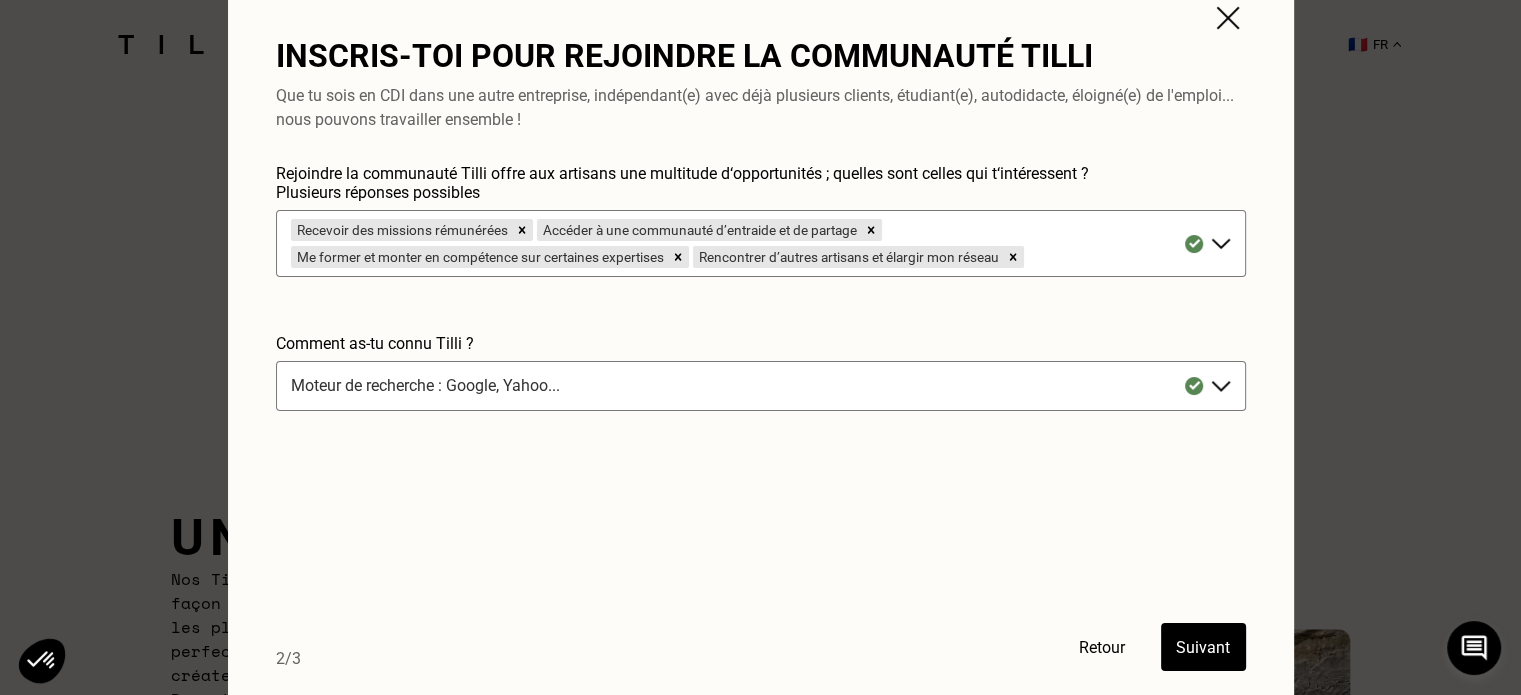 scroll, scrollTop: 0, scrollLeft: 0, axis: both 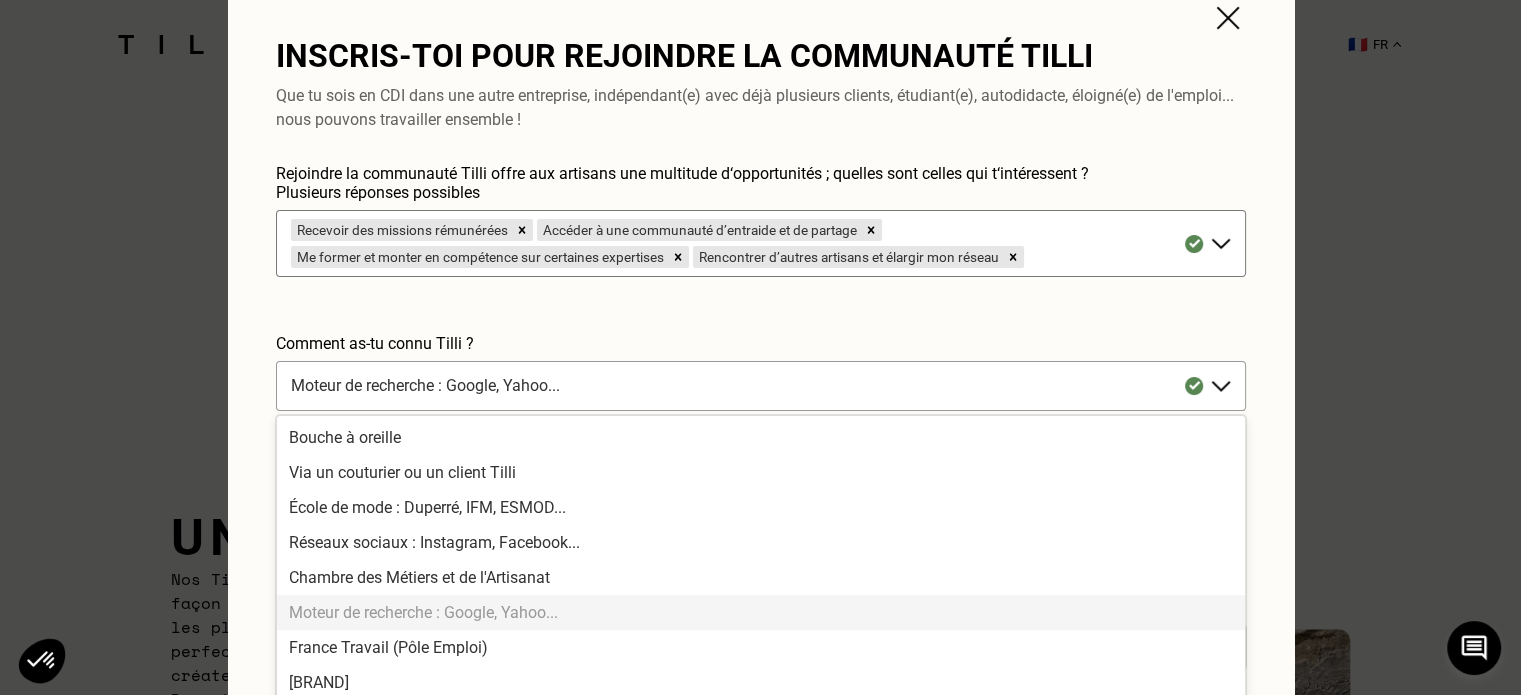 click at bounding box center [741, 385] 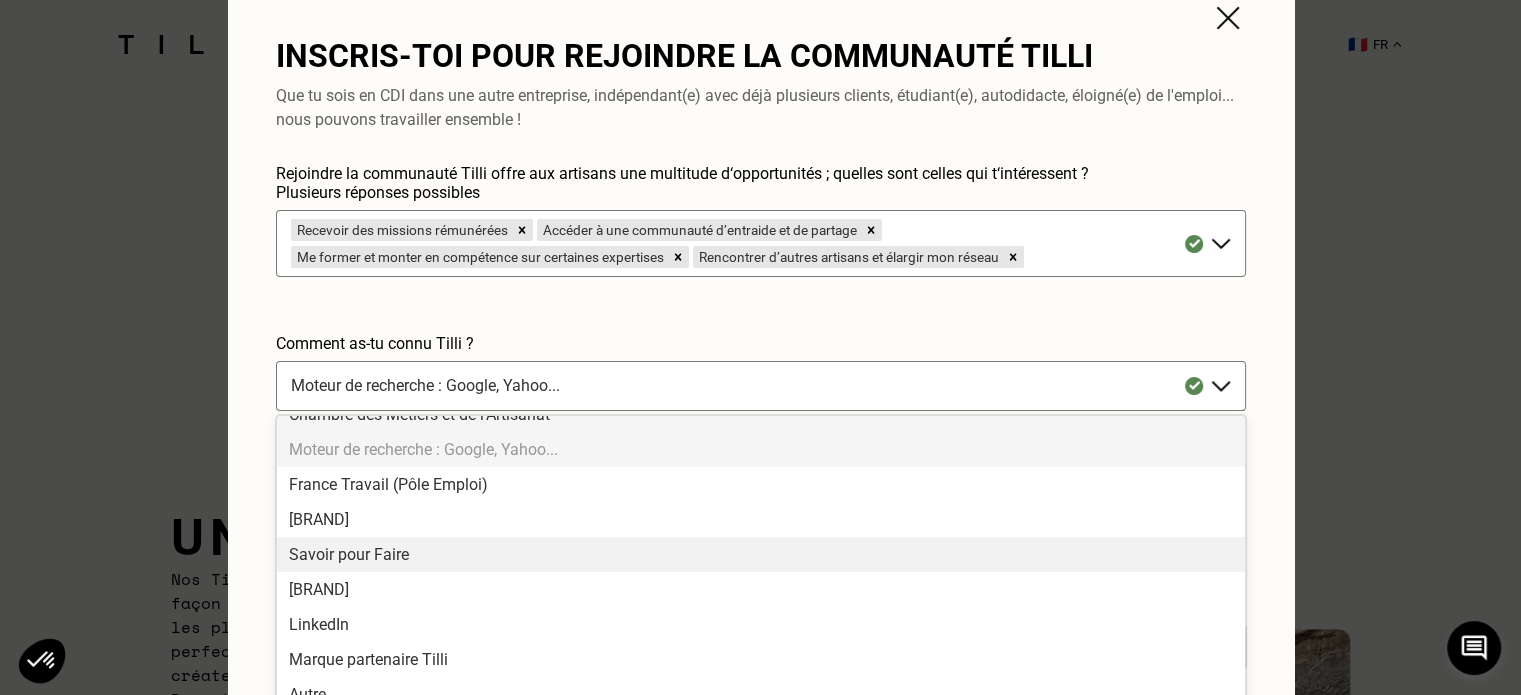 scroll, scrollTop: 165, scrollLeft: 0, axis: vertical 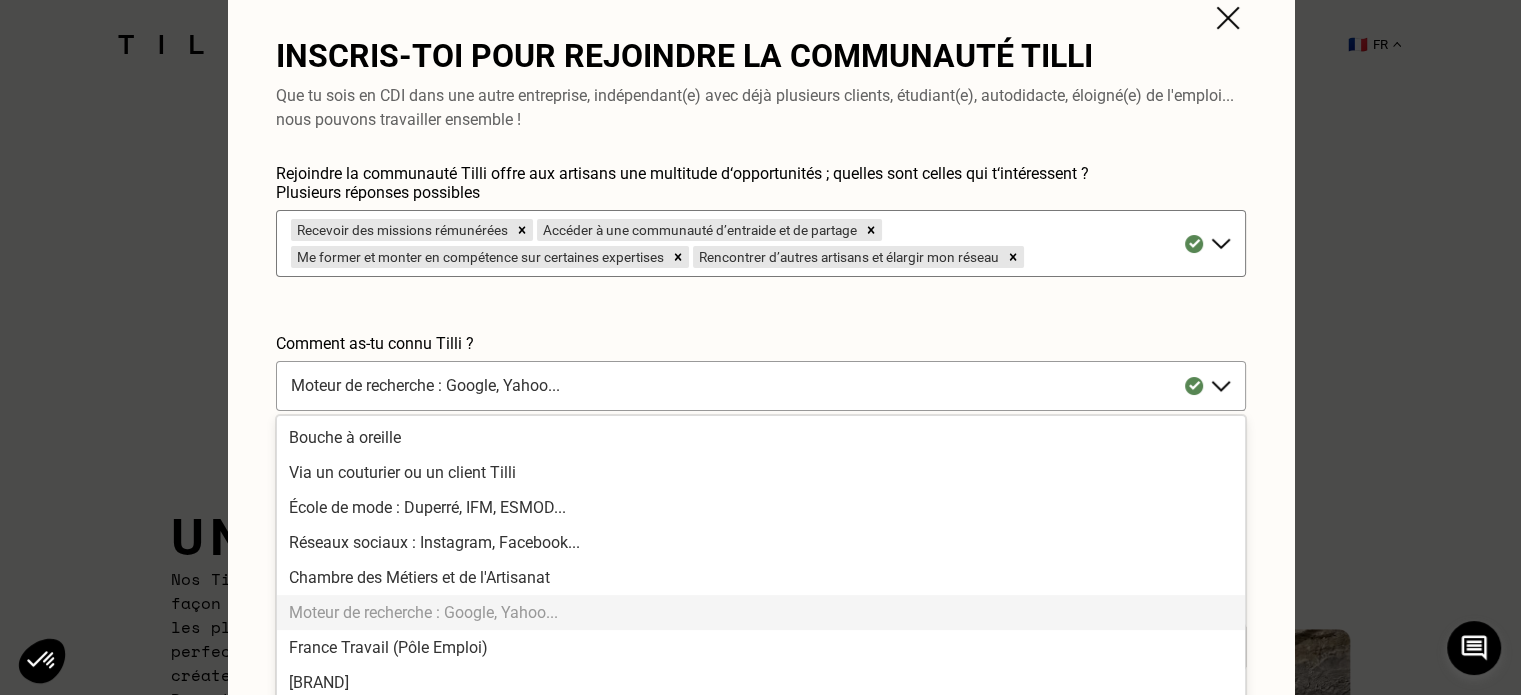 click on "Moteur de recherche : Google, Yahoo..." at bounding box center [741, 386] 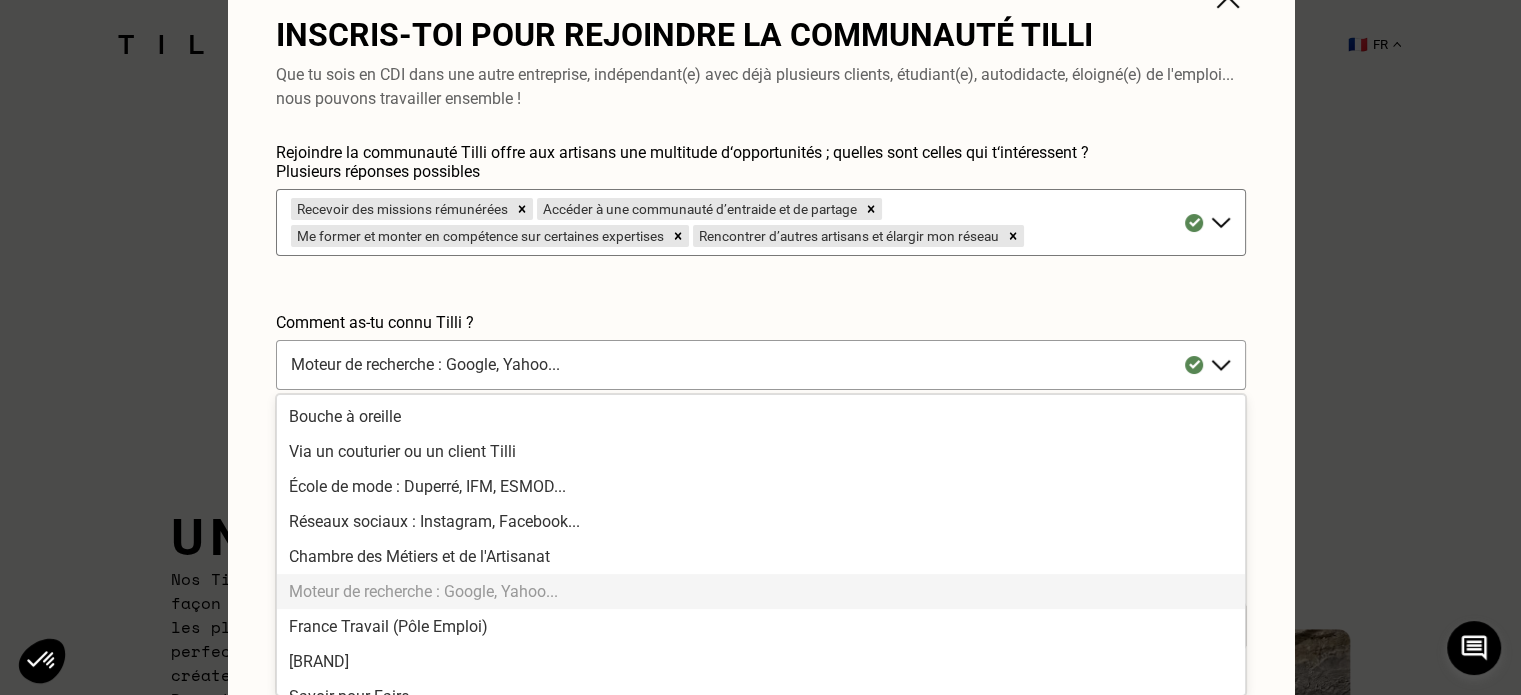 scroll, scrollTop: 20, scrollLeft: 0, axis: vertical 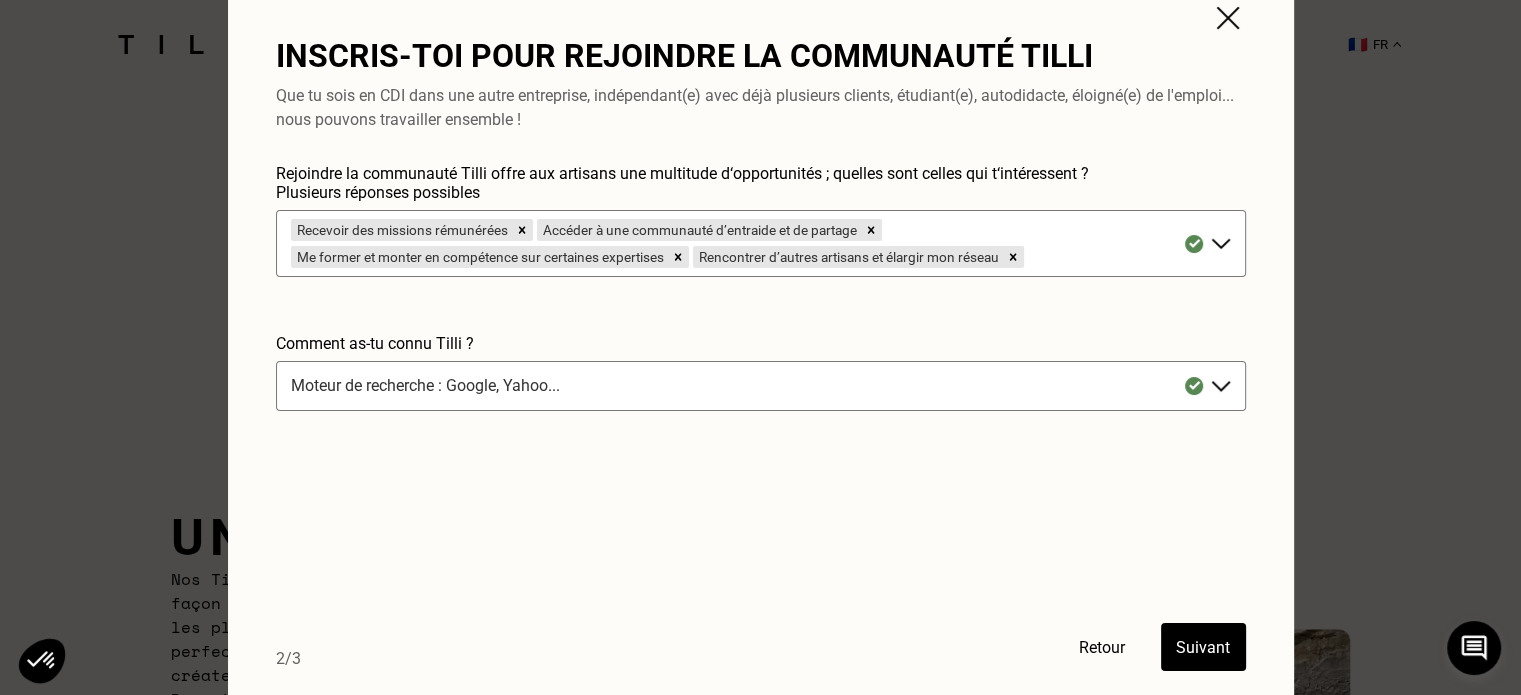 click on "Rejoindre la communauté Tilli offre aux artisans une multitude d‘opportunités ; quelles sont celles qui t‘intéressent ?  Plusieurs réponses possibles Recevoir des missions rémunérées Accéder à une communauté d’entraide et de partage Me former et monter en compétence sur certaines expertises Rencontrer d’autres artisans et élargir mon réseau" at bounding box center [761, 241] 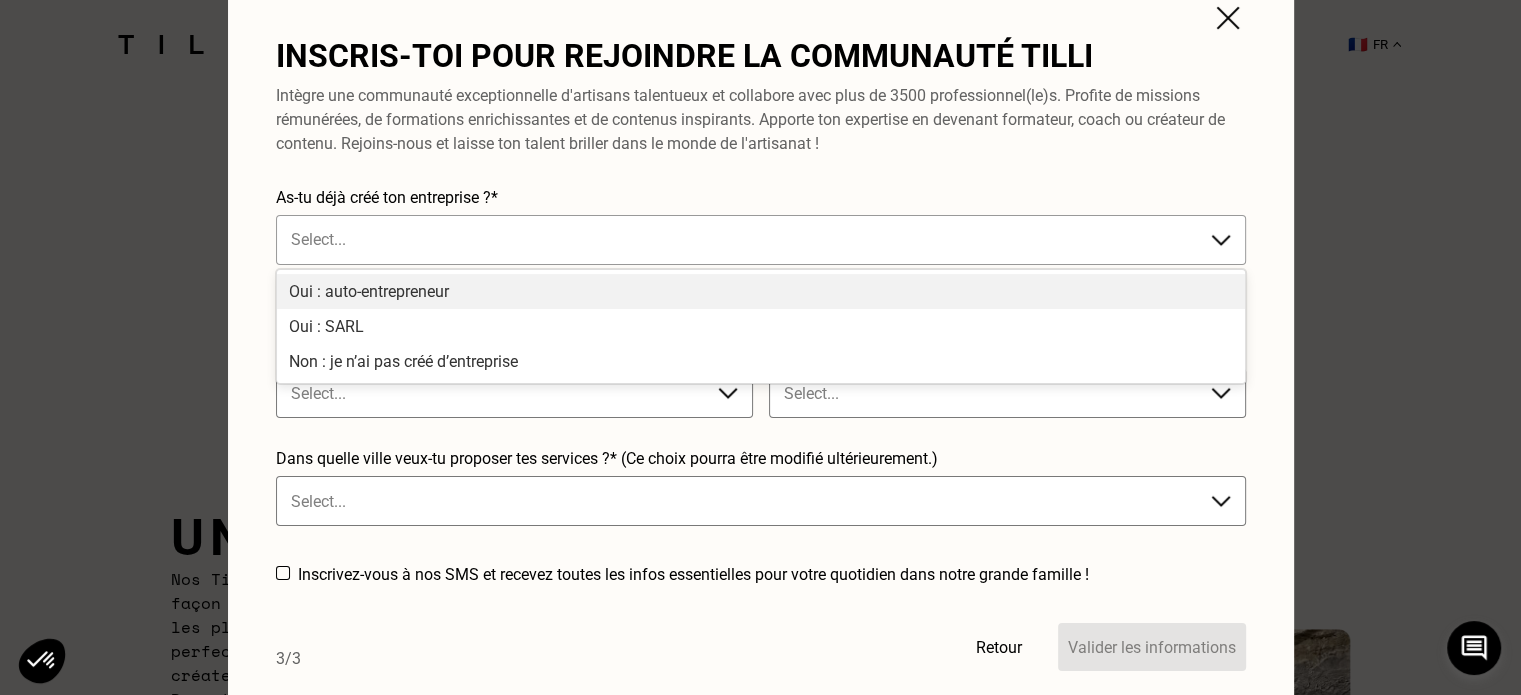 click on "Select..." at bounding box center [741, 240] 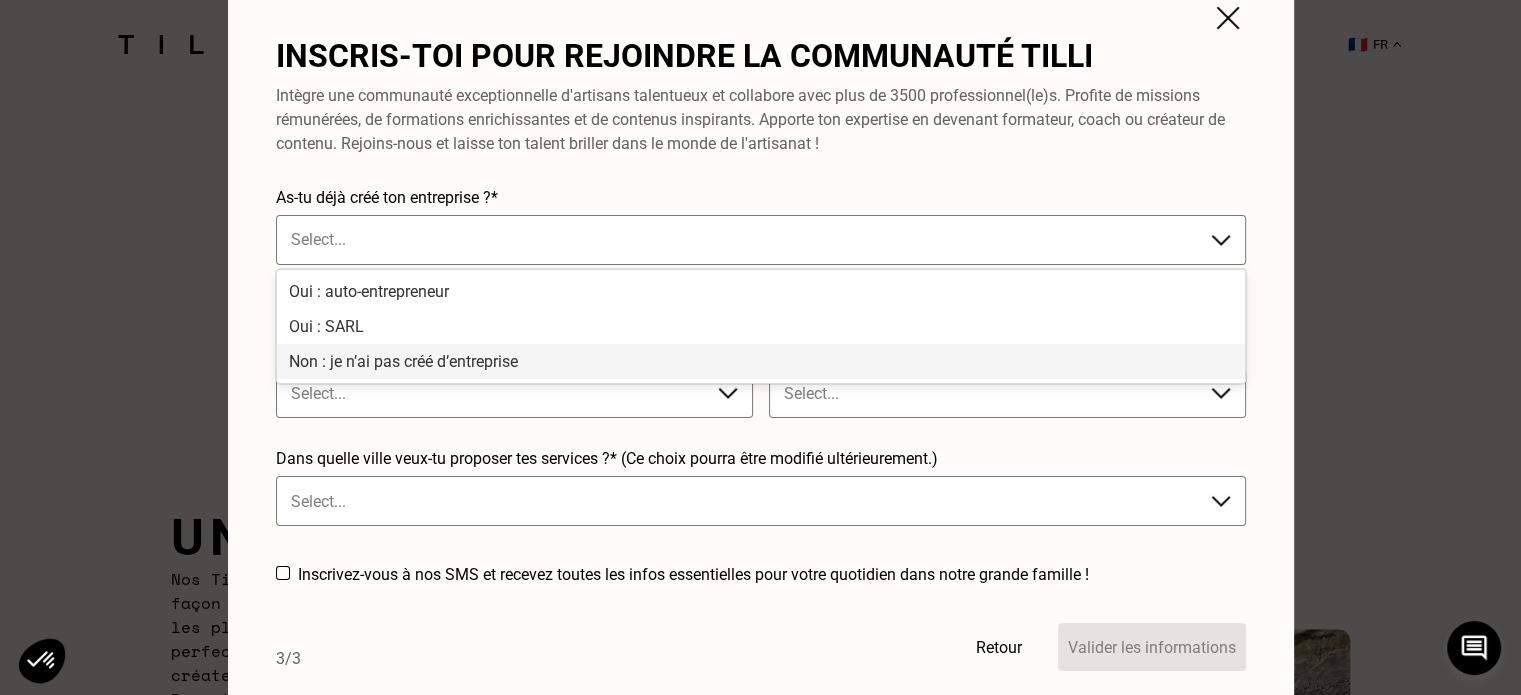 click on "Non : je n’ai pas créé d’entreprise" at bounding box center (761, 361) 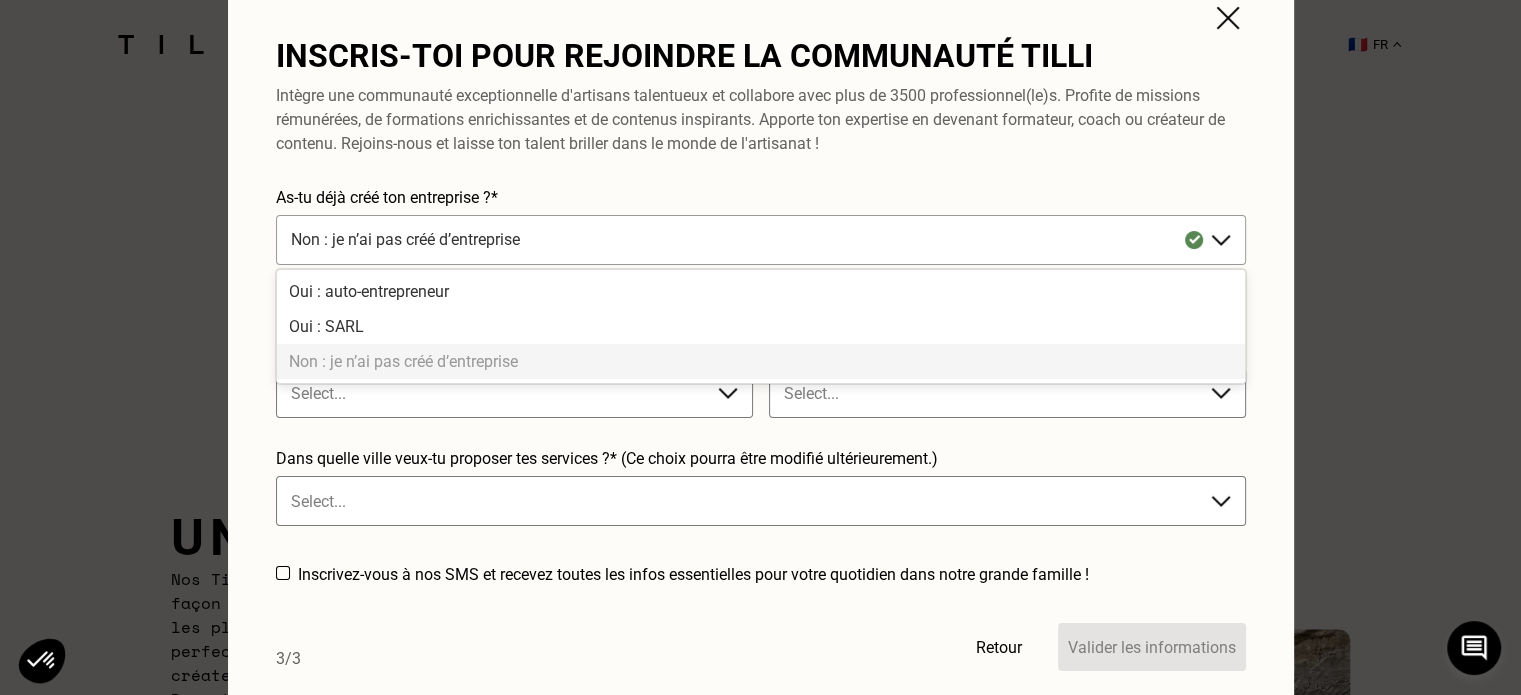 click at bounding box center (741, 239) 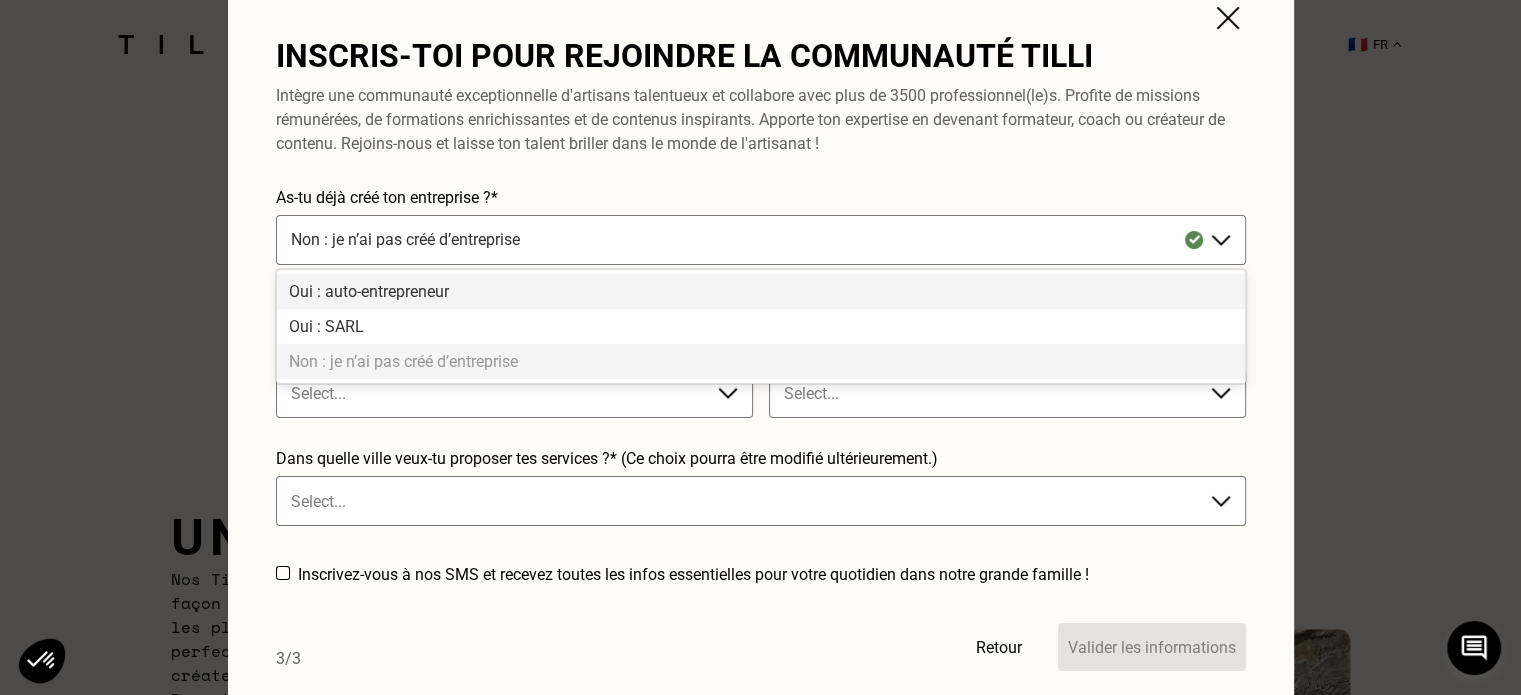 click on "Oui : auto-entrepreneur" at bounding box center (761, 291) 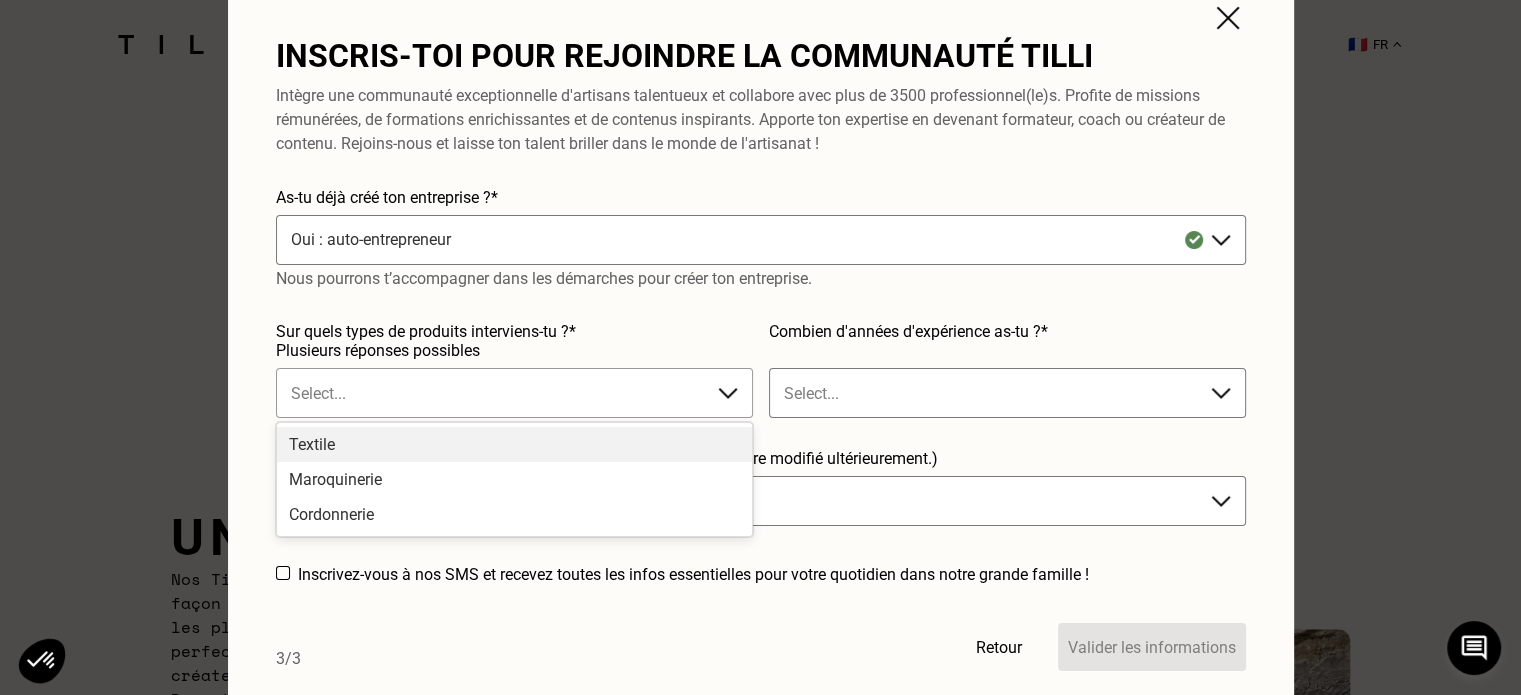 click at bounding box center (494, 393) 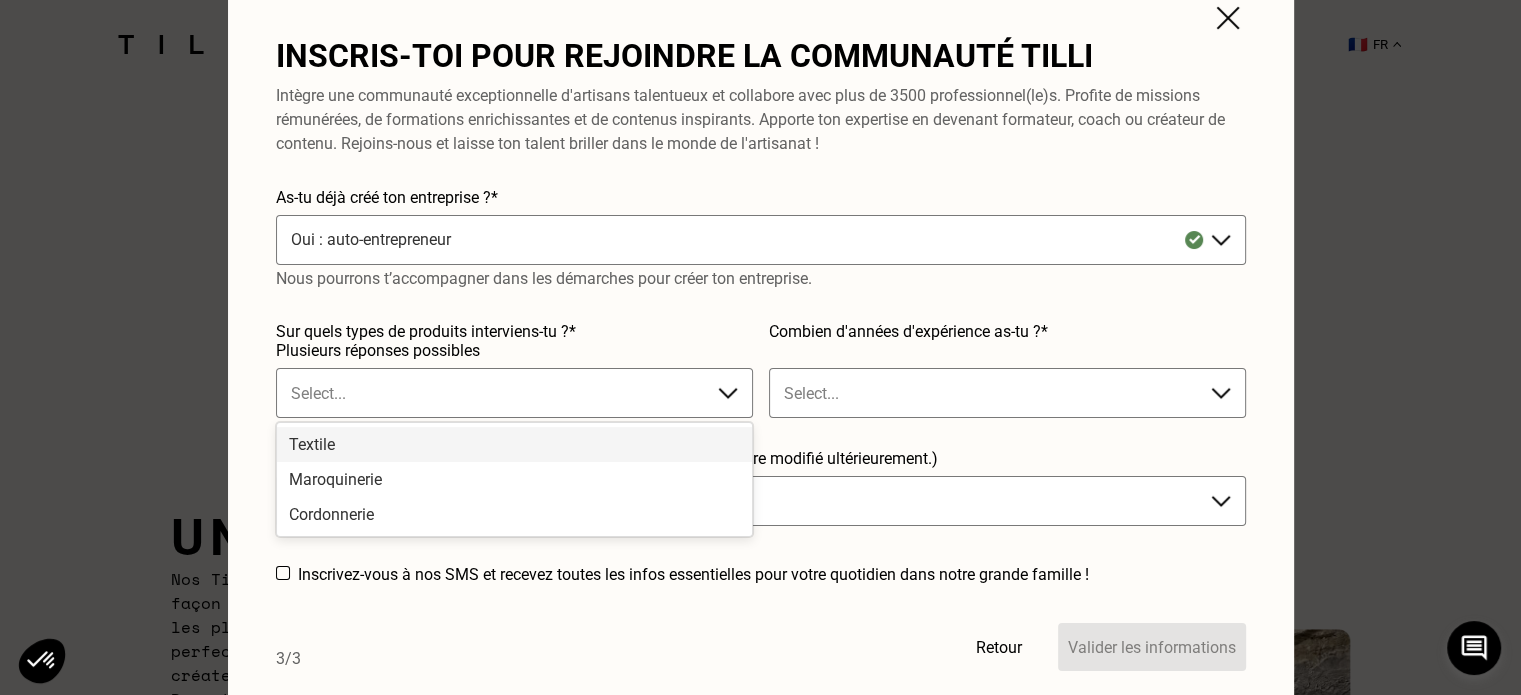 click on "Textile" at bounding box center (514, 444) 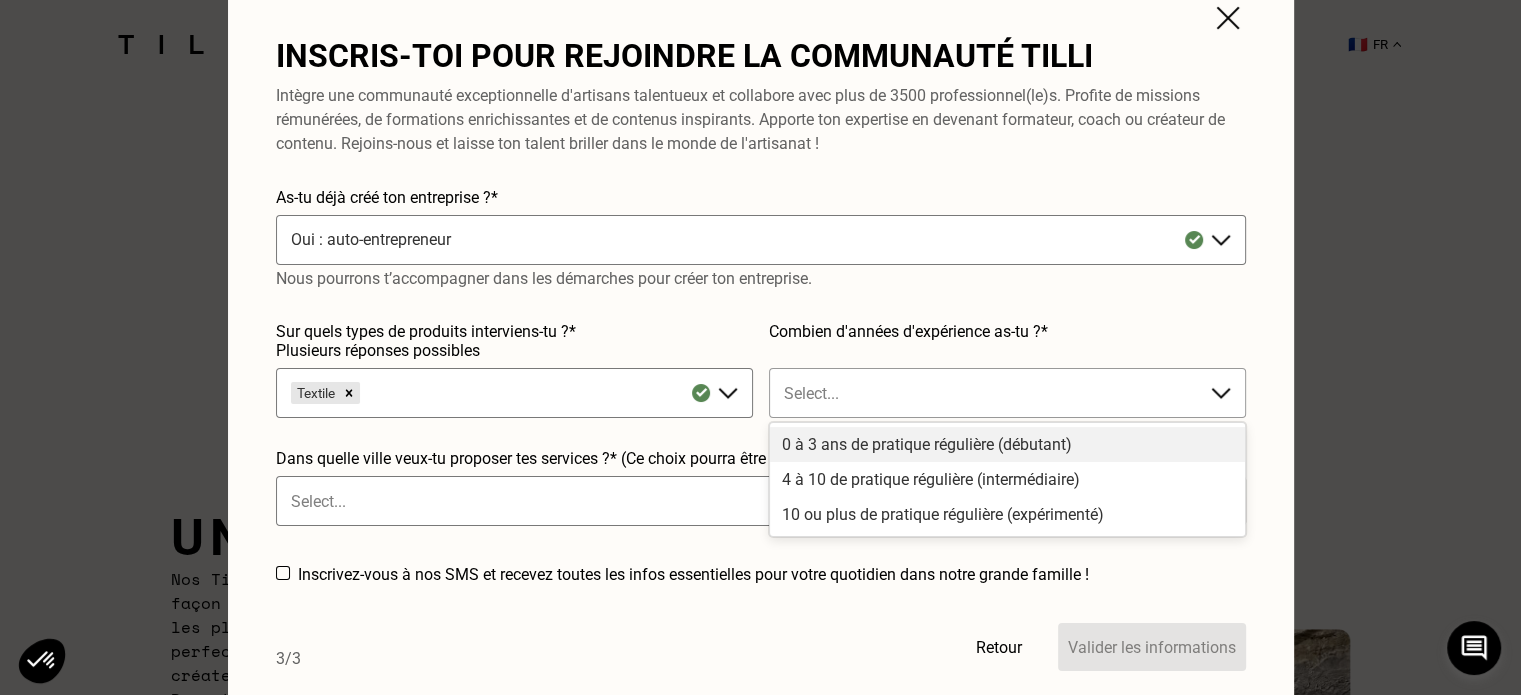 click on "Select..." at bounding box center (987, 393) 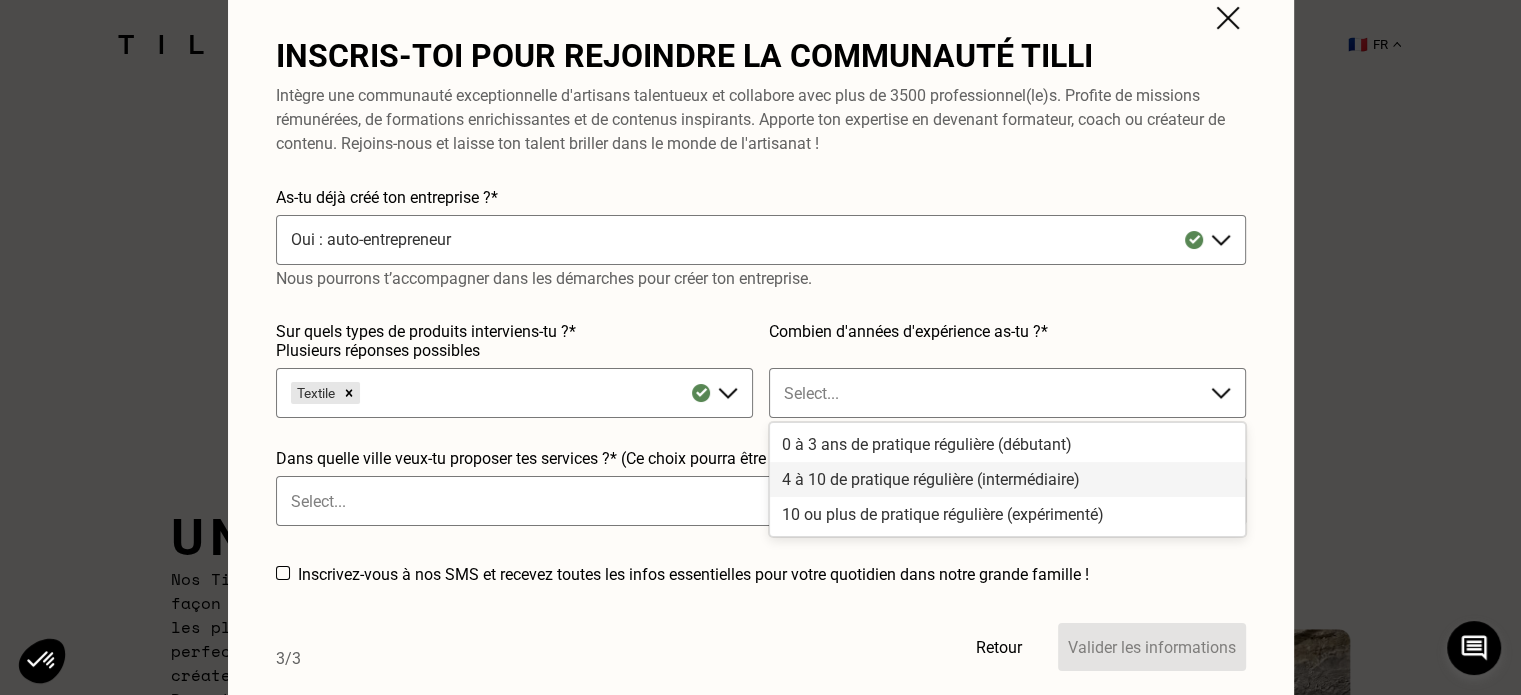 click on "4 à 10 de pratique régulière (intermédiaire)" at bounding box center [1007, 479] 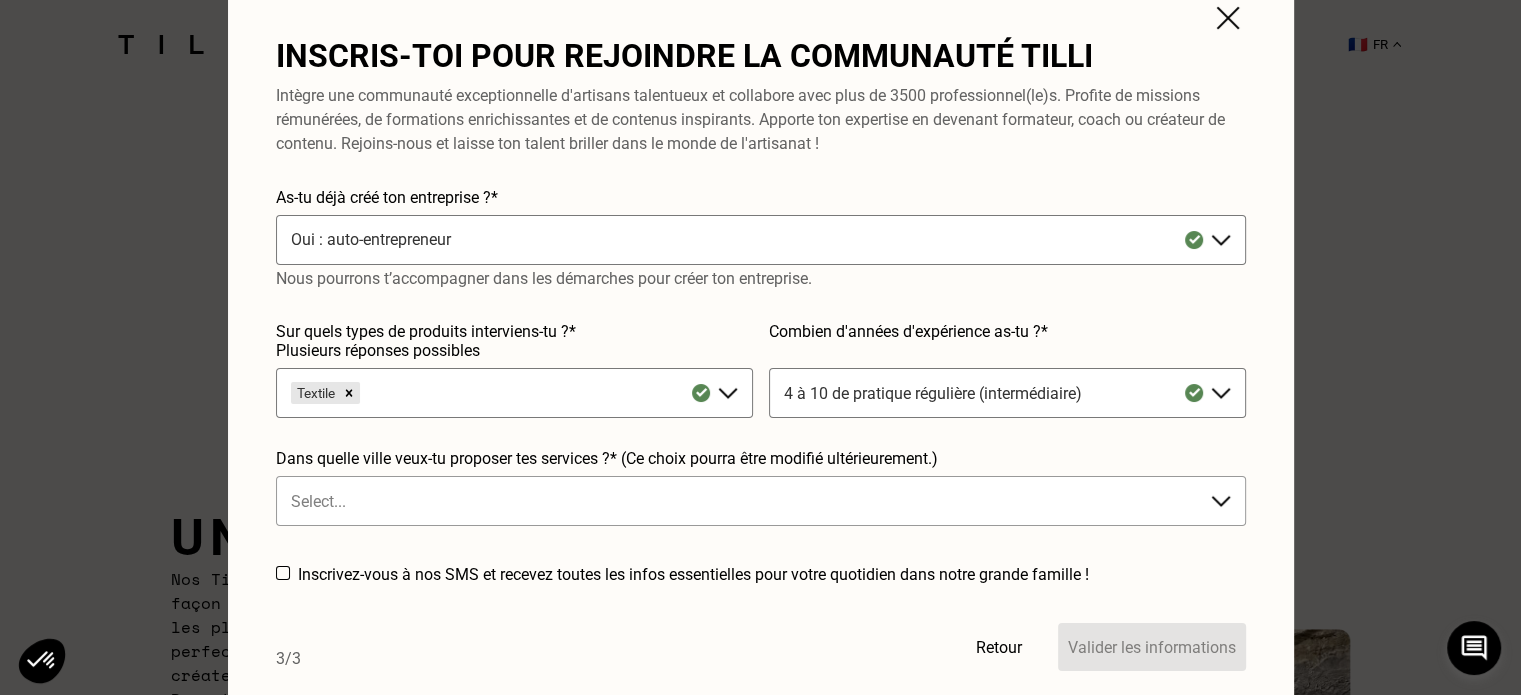 scroll, scrollTop: 876, scrollLeft: 0, axis: vertical 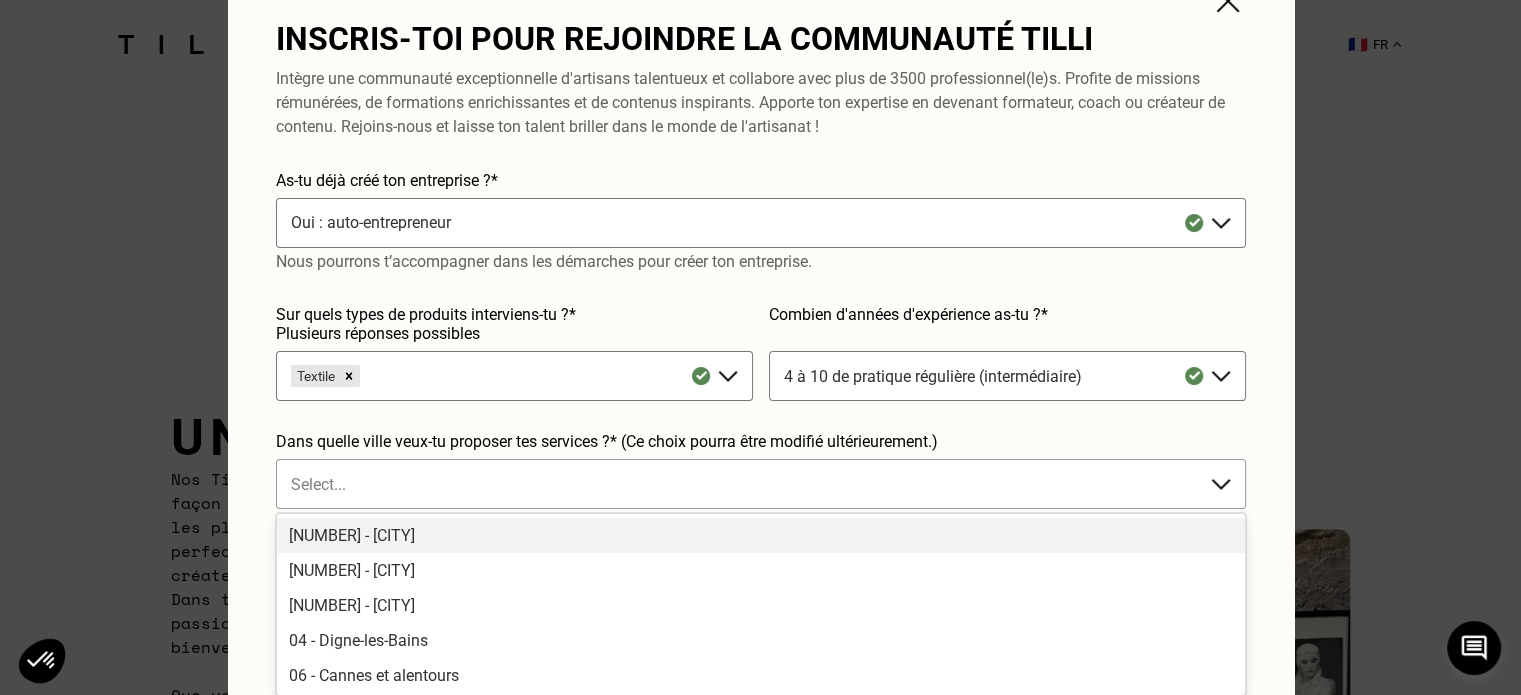 click at bounding box center (741, 484) 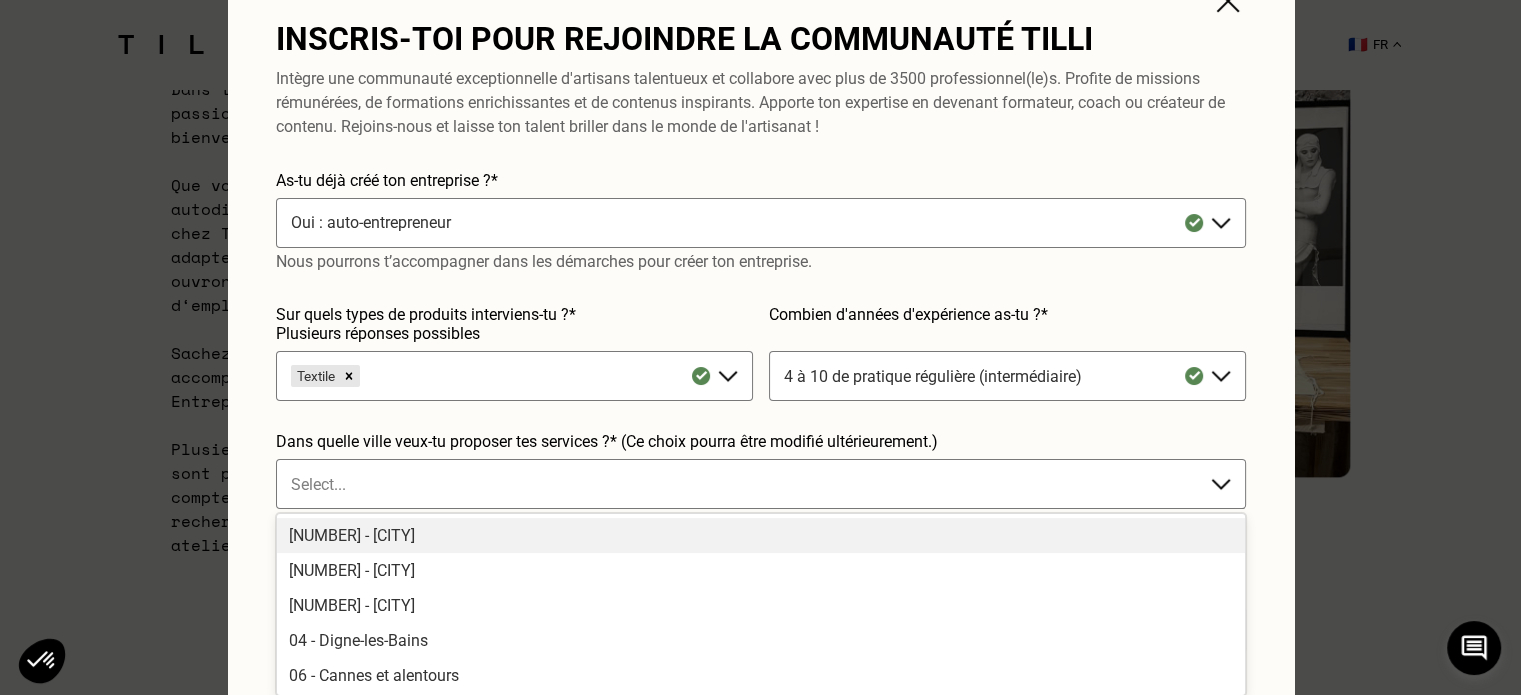scroll, scrollTop: 1403, scrollLeft: 0, axis: vertical 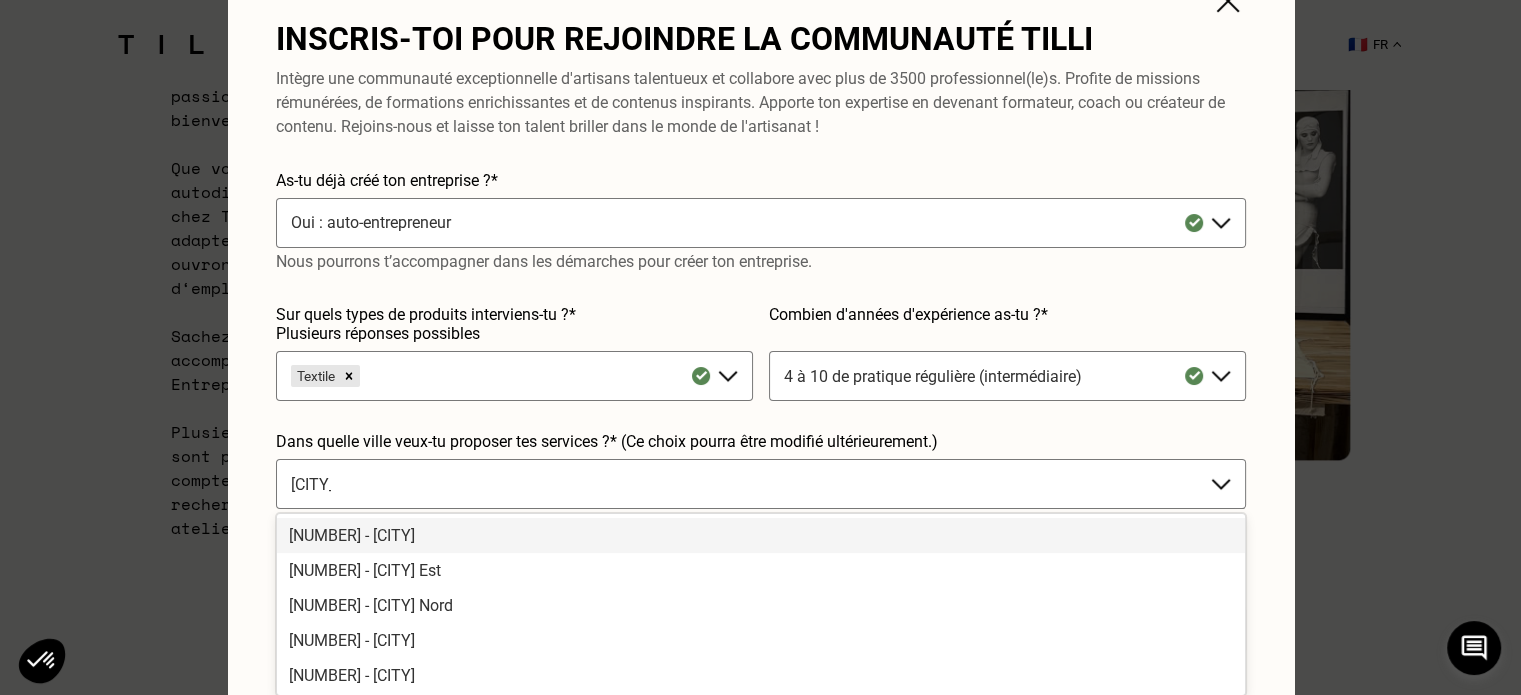 click on "[NUMBER] - [CITY]" at bounding box center (761, 535) 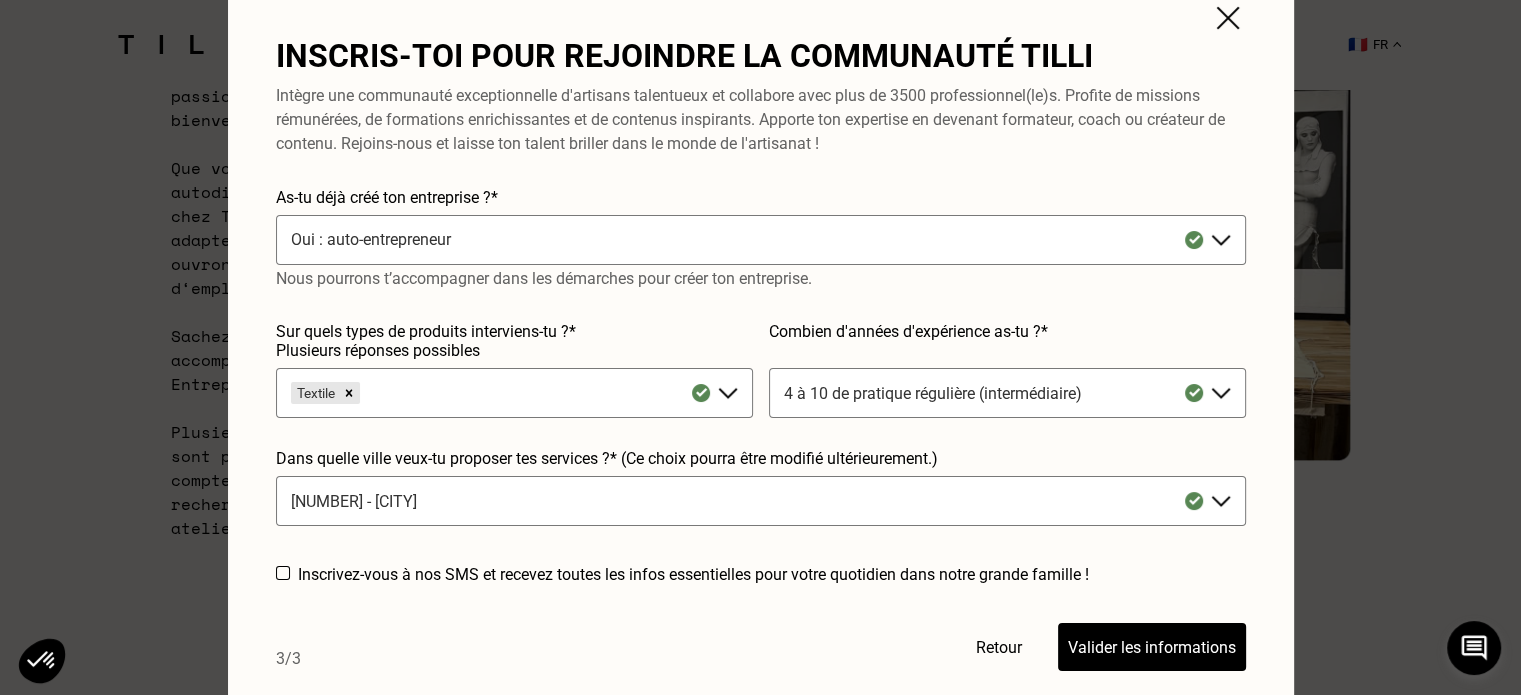 scroll, scrollTop: 0, scrollLeft: 0, axis: both 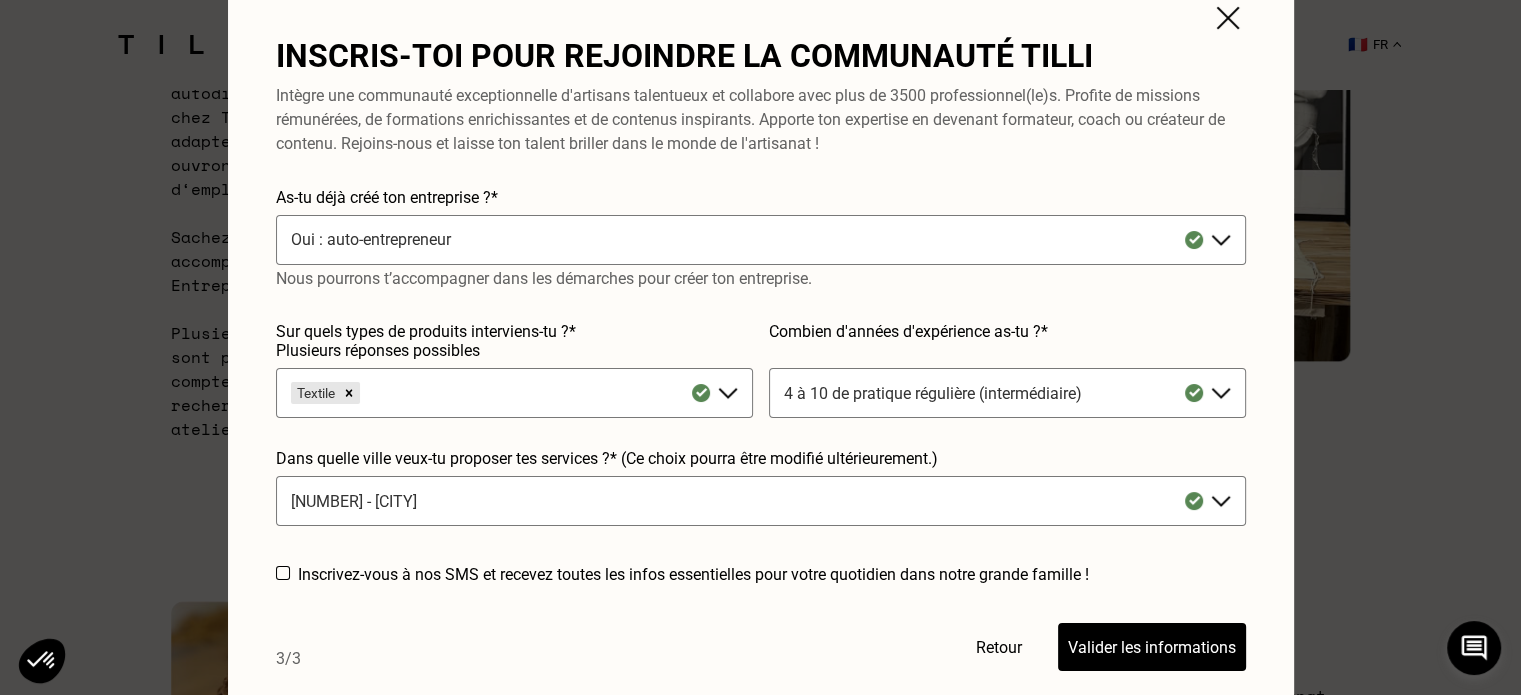 click on "Valider les informations" at bounding box center (1152, 647) 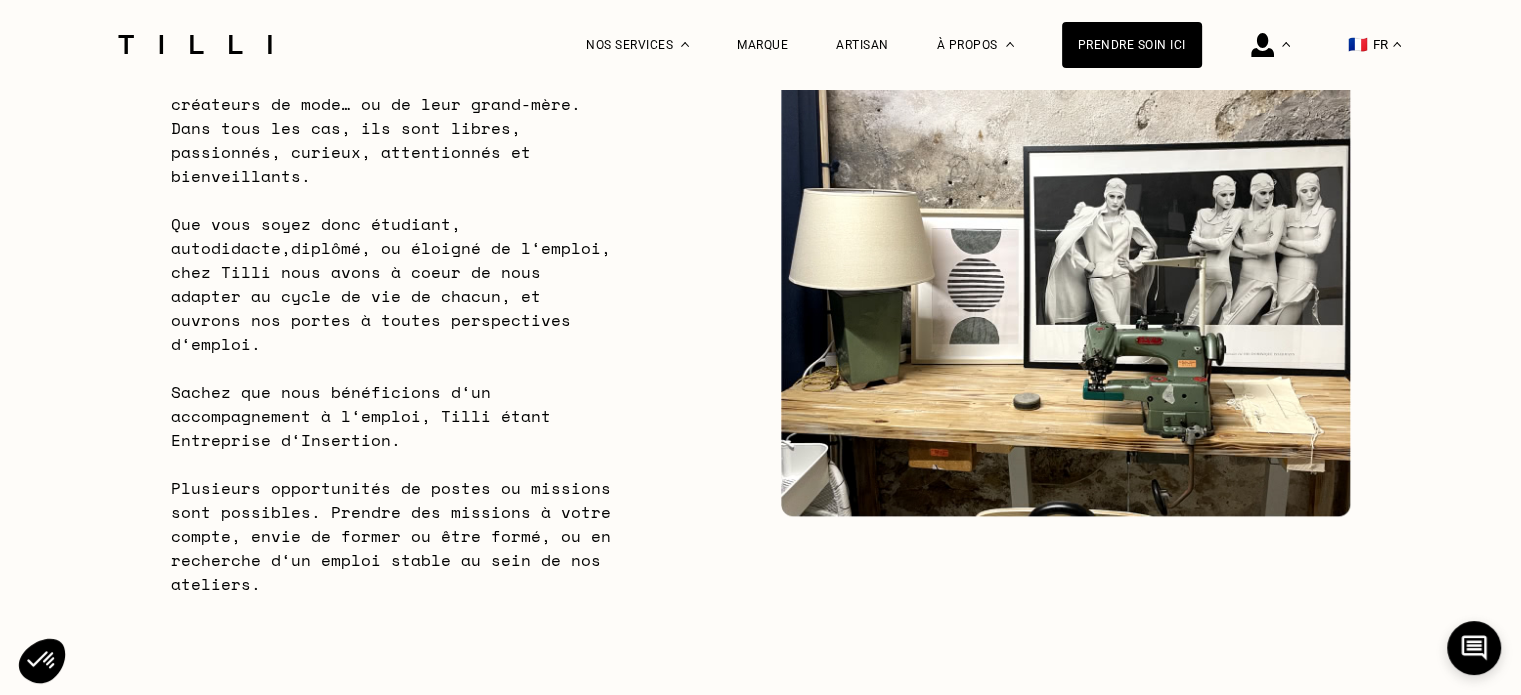 scroll, scrollTop: 1346, scrollLeft: 0, axis: vertical 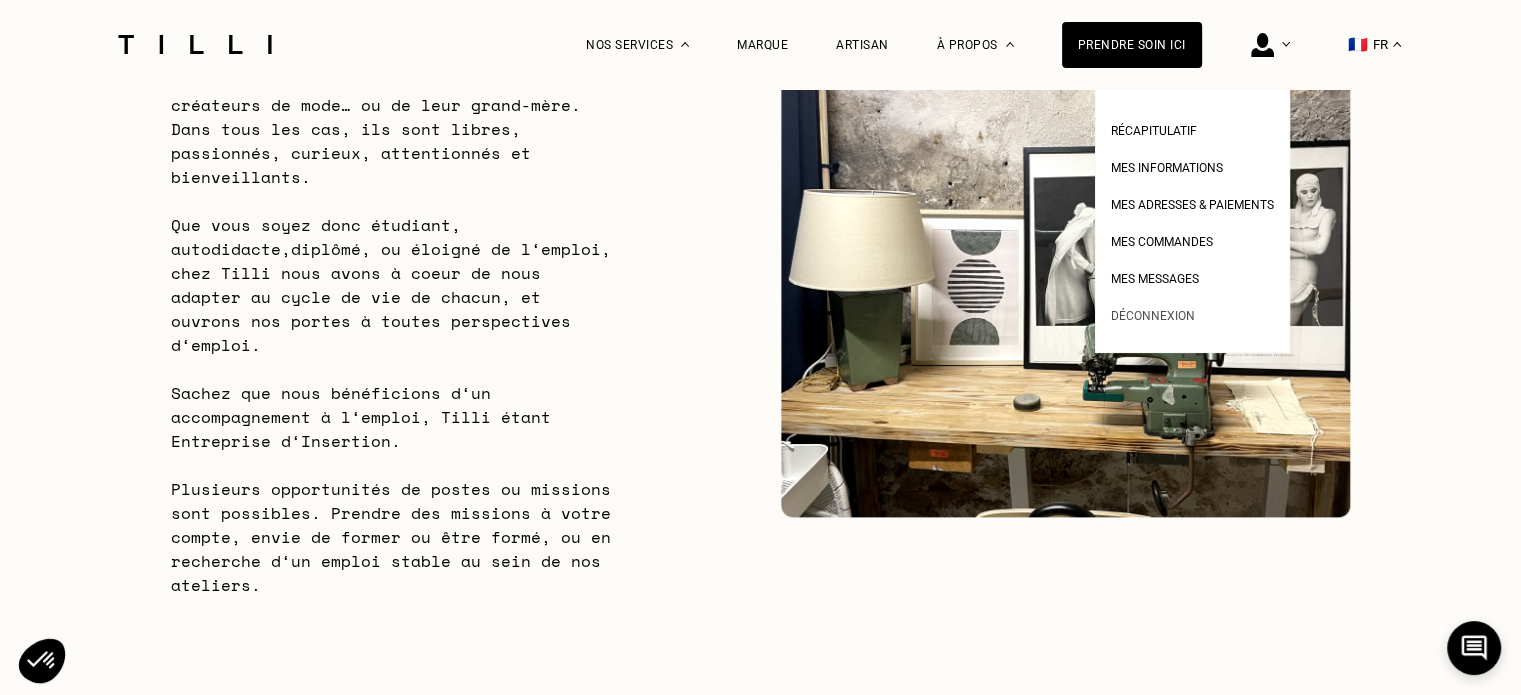 click on "Déconnexion" at bounding box center [1153, 316] 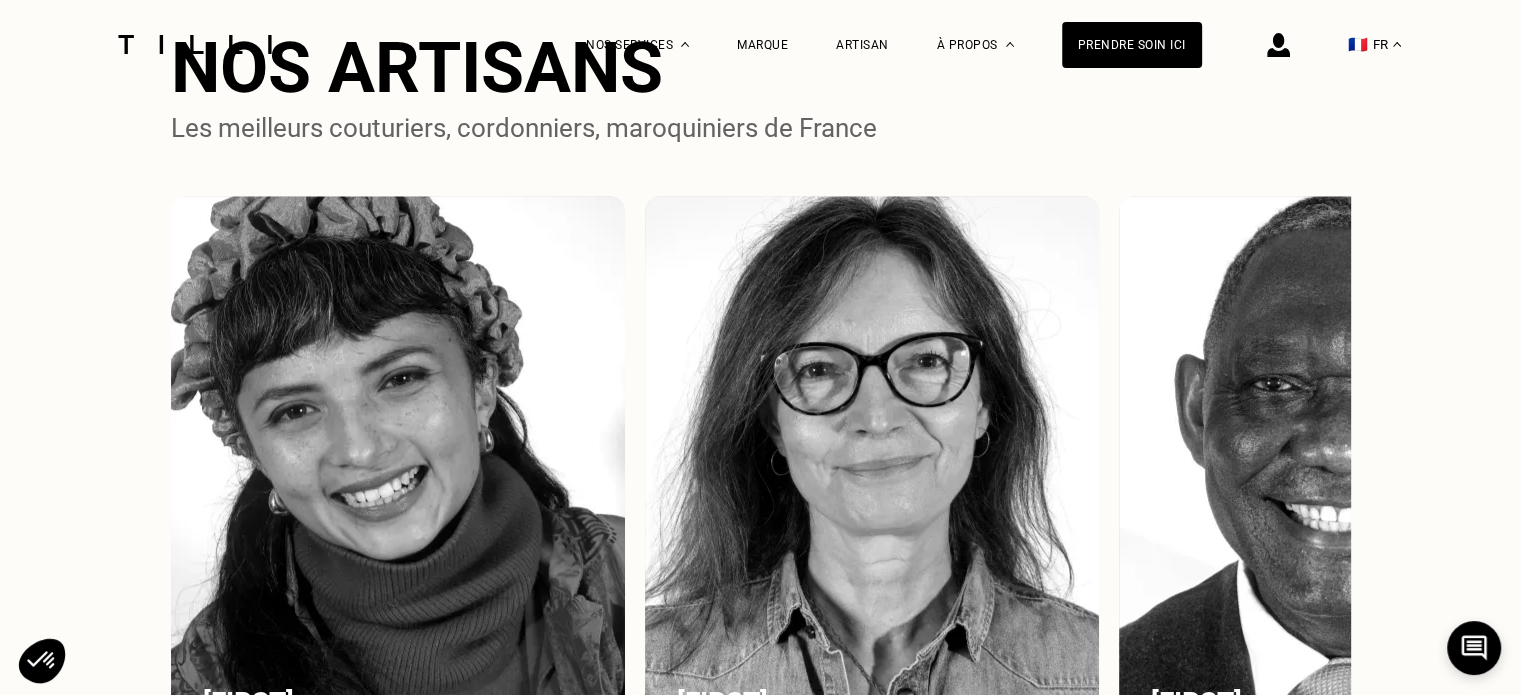 scroll, scrollTop: 0, scrollLeft: 0, axis: both 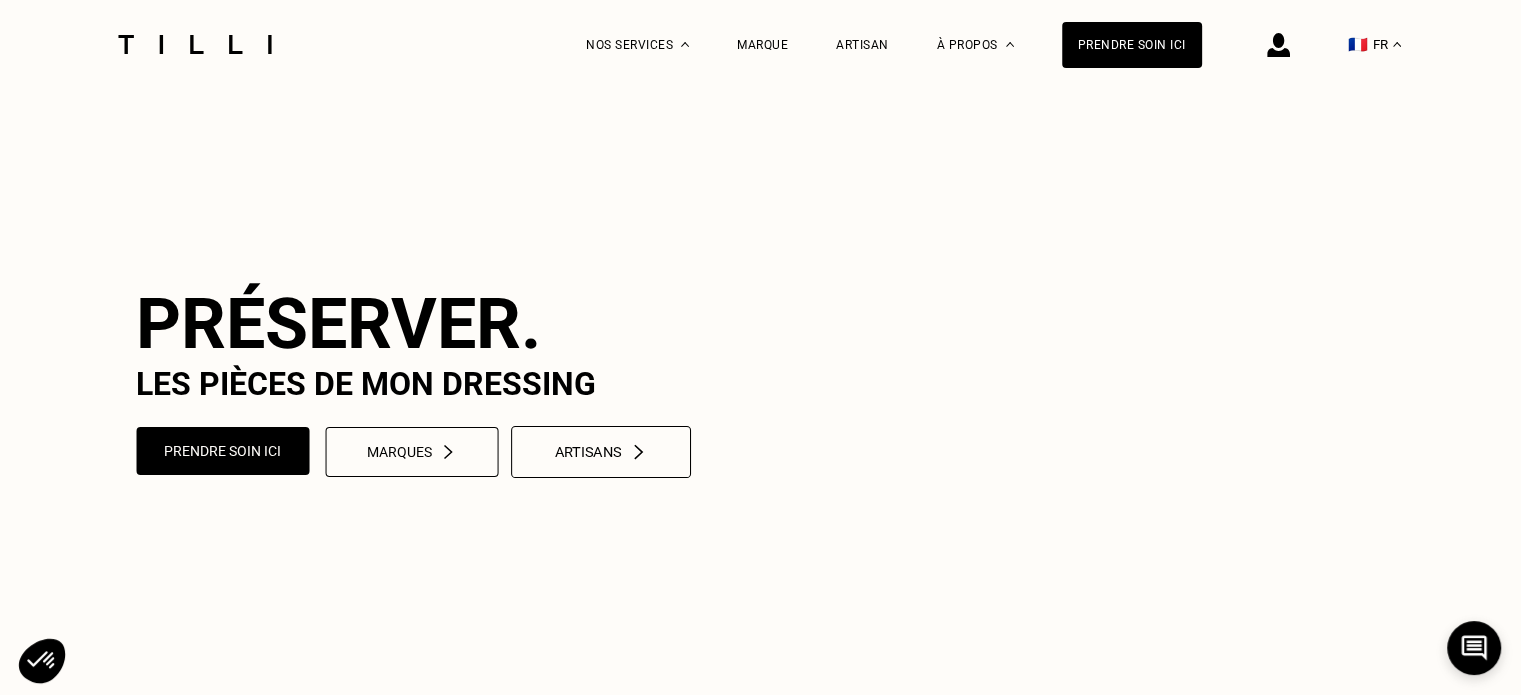 click on "Artisans" at bounding box center [600, 452] 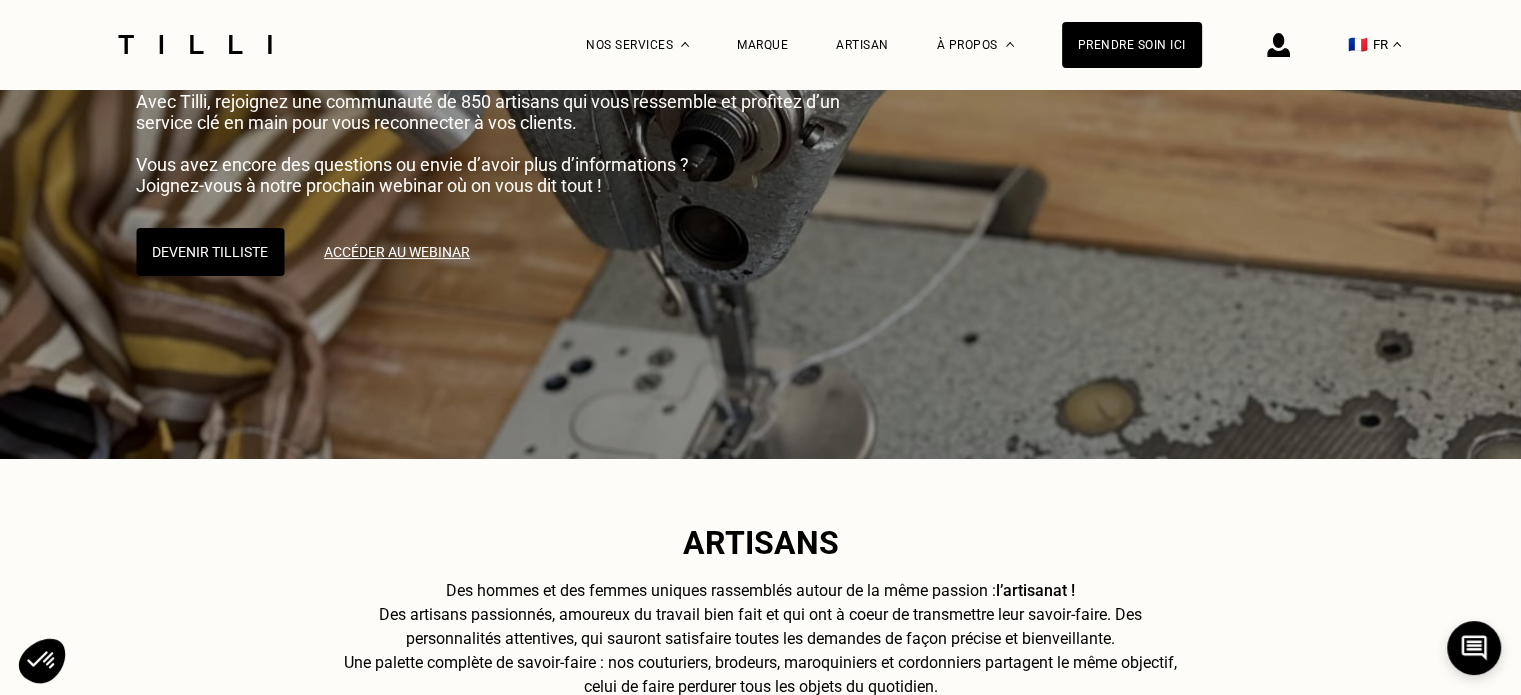 scroll, scrollTop: 255, scrollLeft: 0, axis: vertical 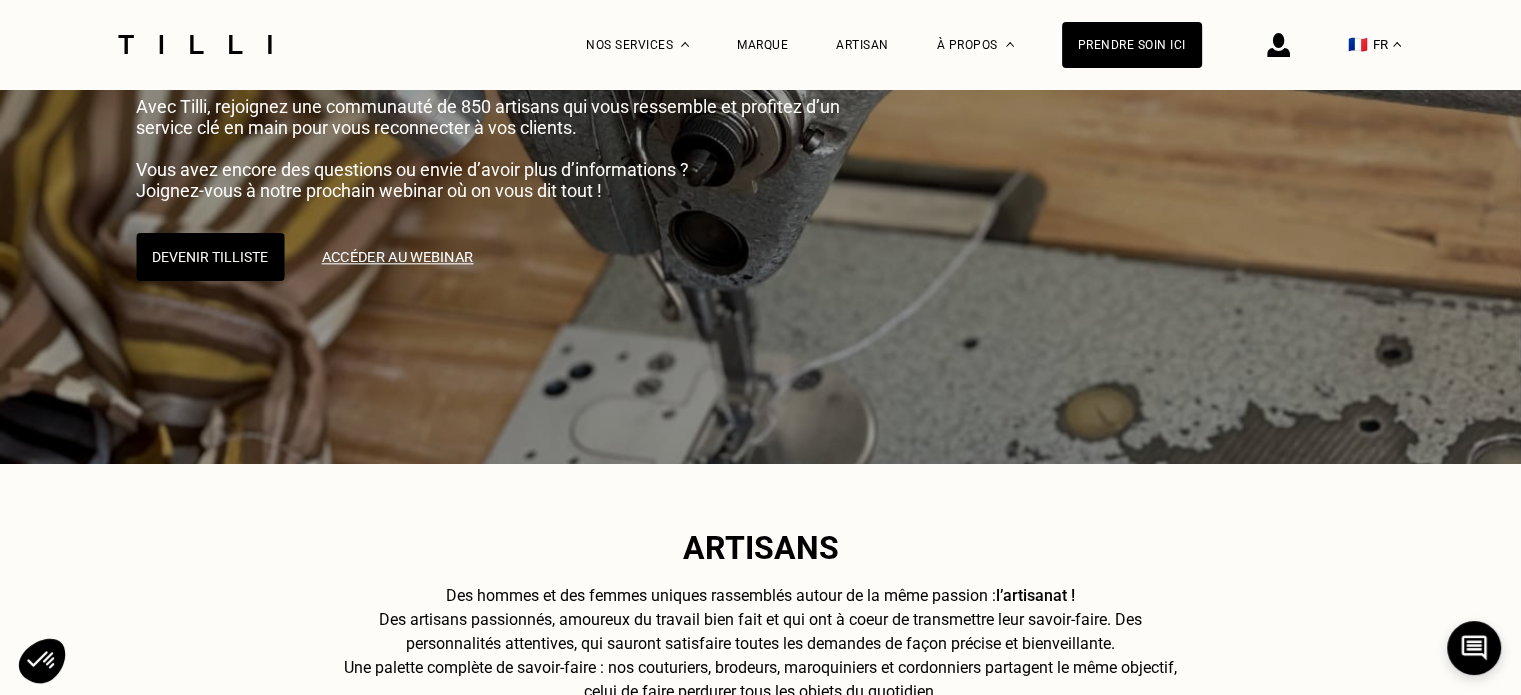 click on "Accéder au webinar" at bounding box center (396, 257) 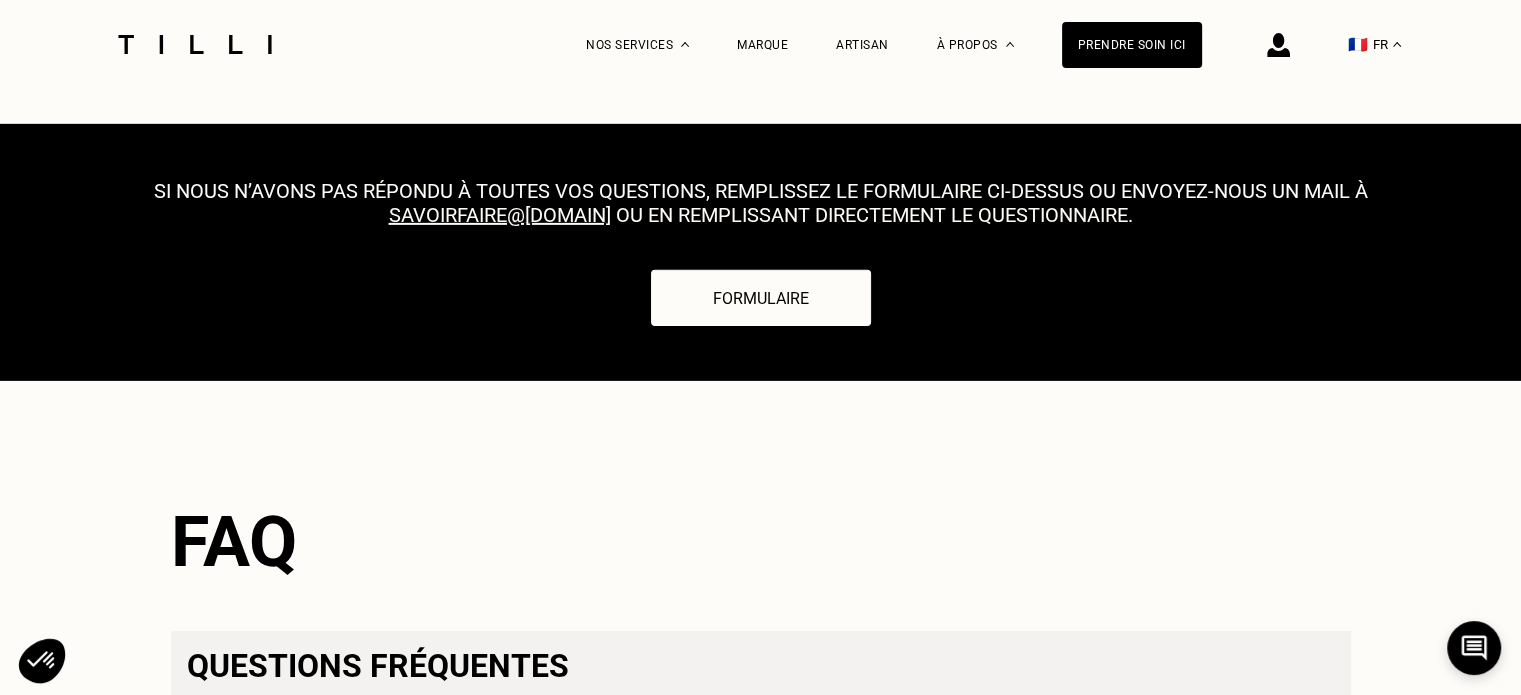 scroll, scrollTop: 6362, scrollLeft: 0, axis: vertical 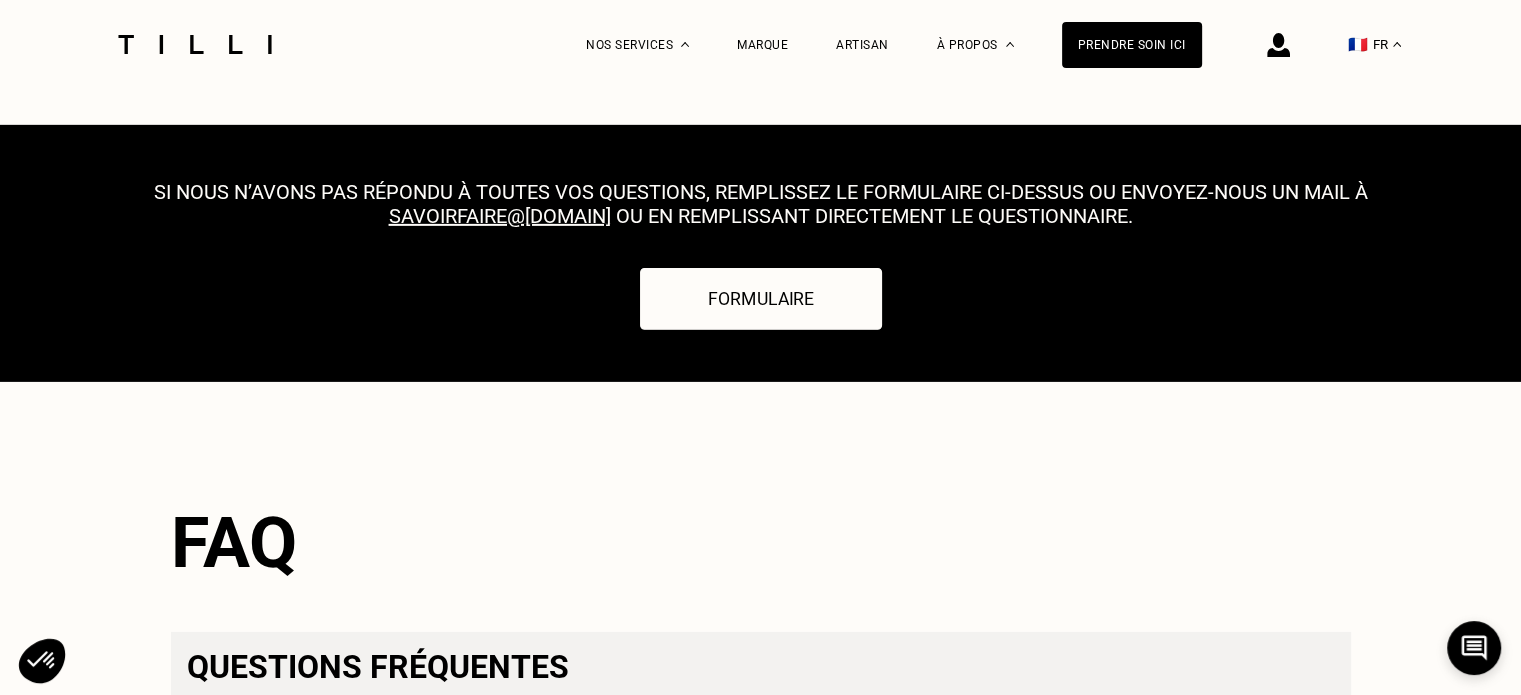 click on "Formulaire" at bounding box center (761, 299) 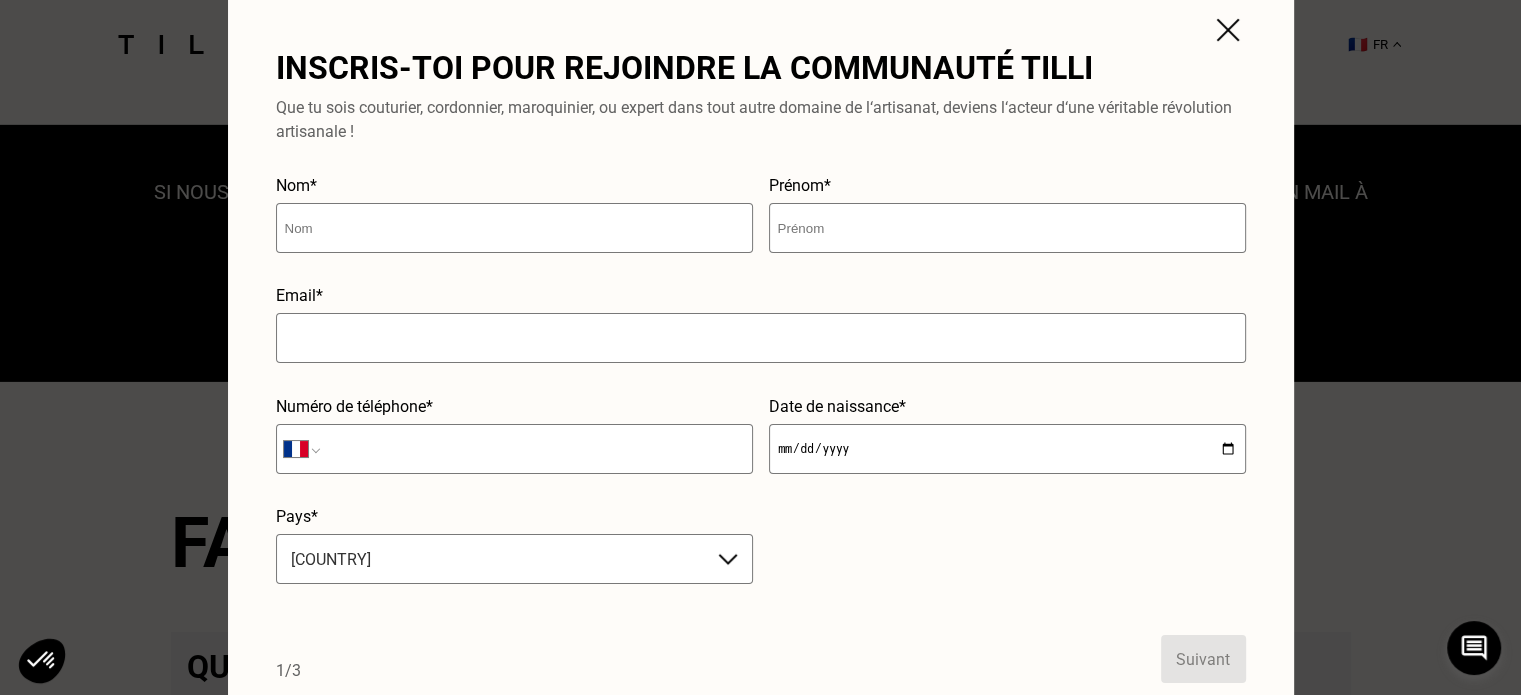 click at bounding box center [1228, 30] 